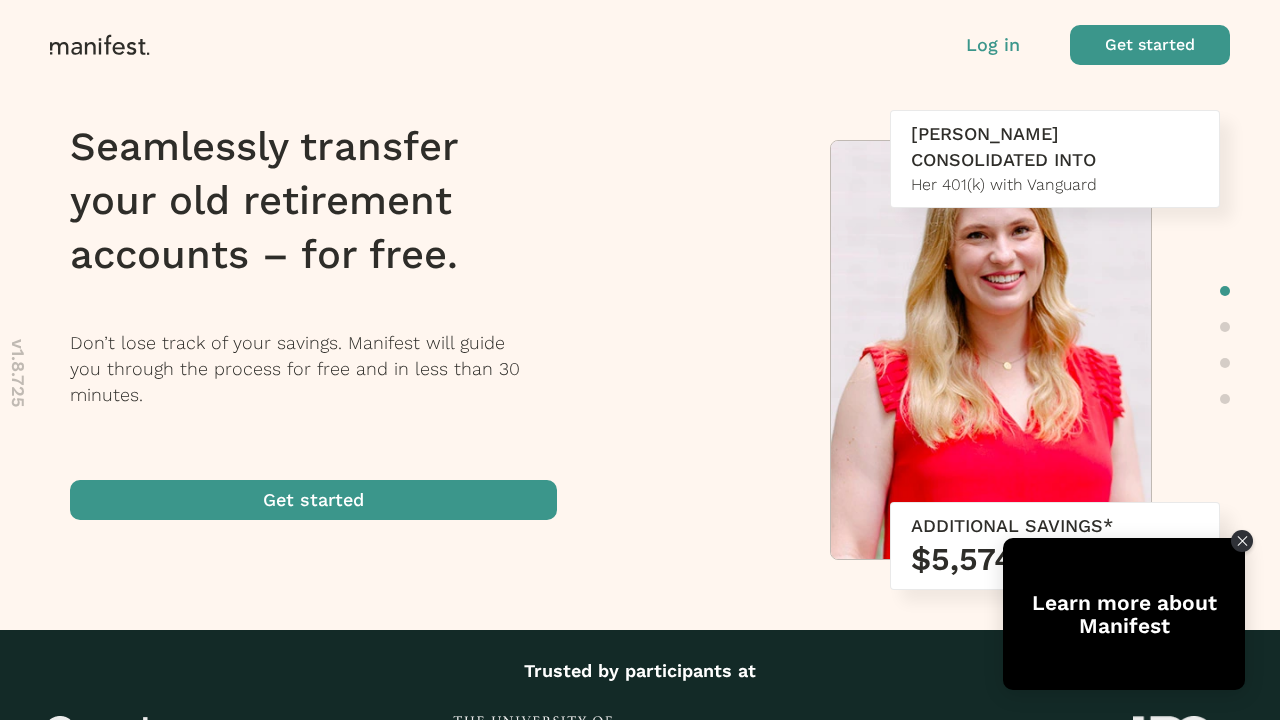scroll, scrollTop: 0, scrollLeft: 0, axis: both 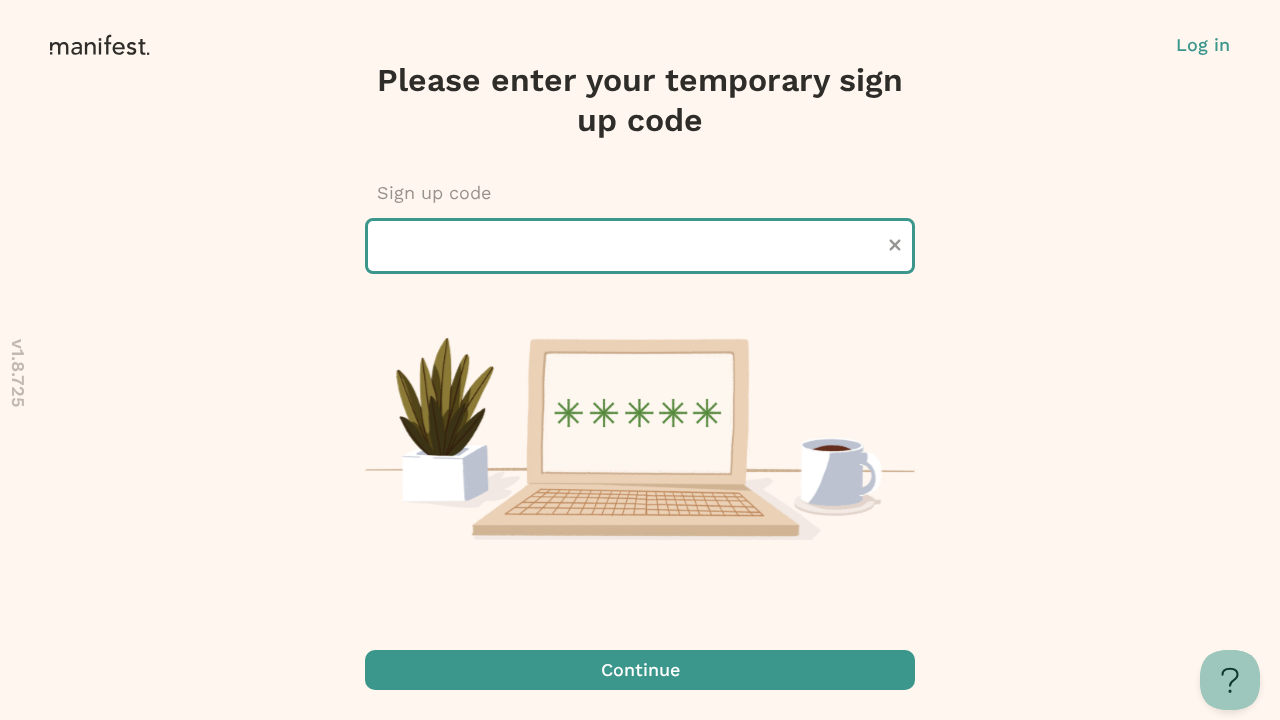 click at bounding box center (640, 246) 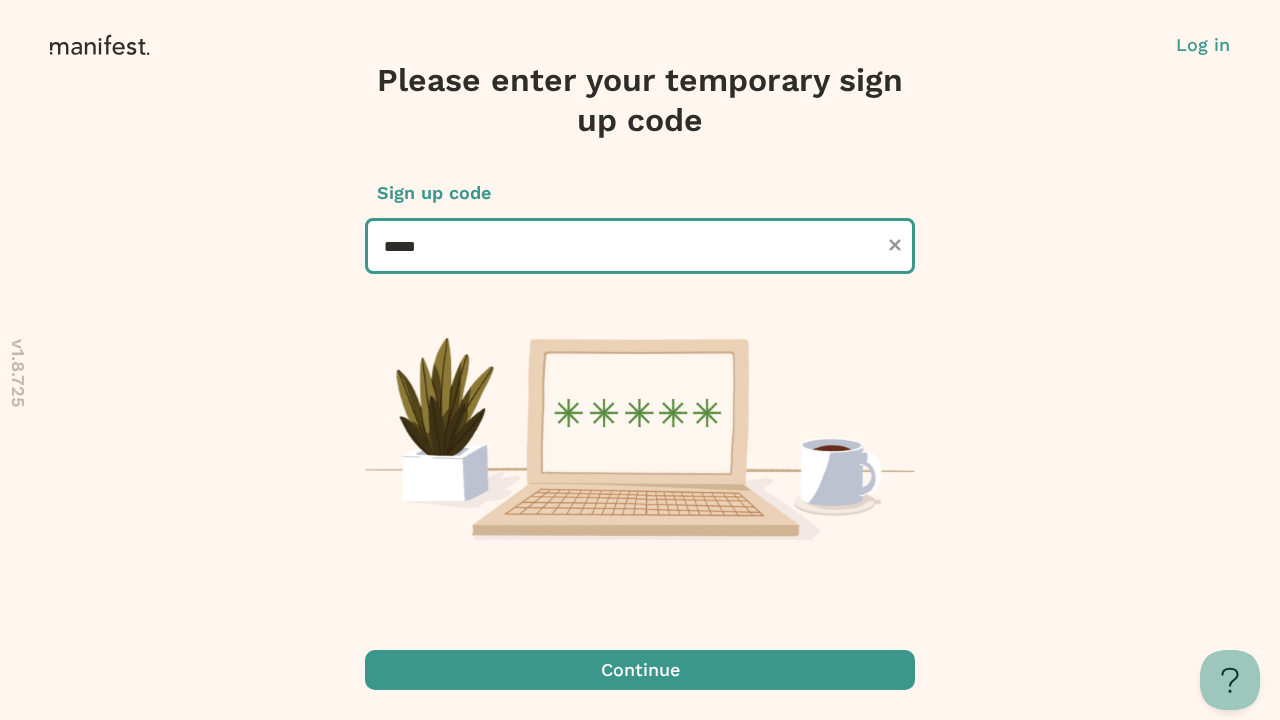 type on "******" 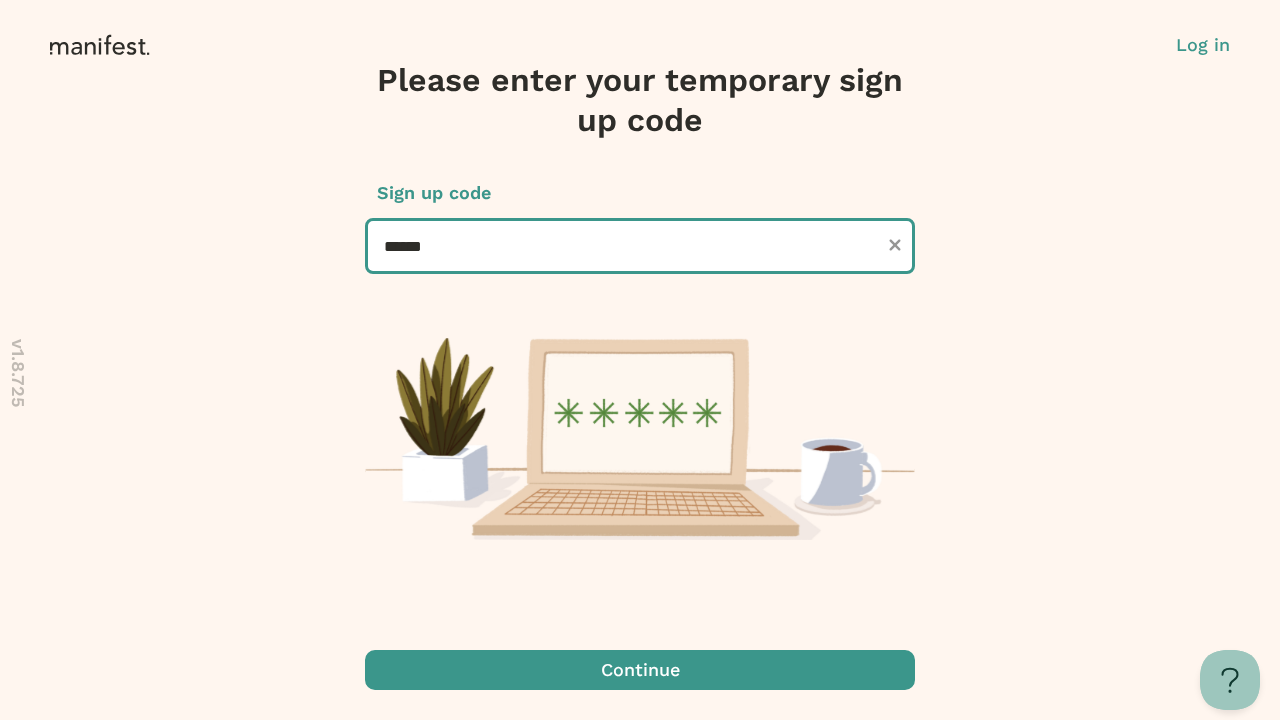 click on "Continue" at bounding box center (640, 670) 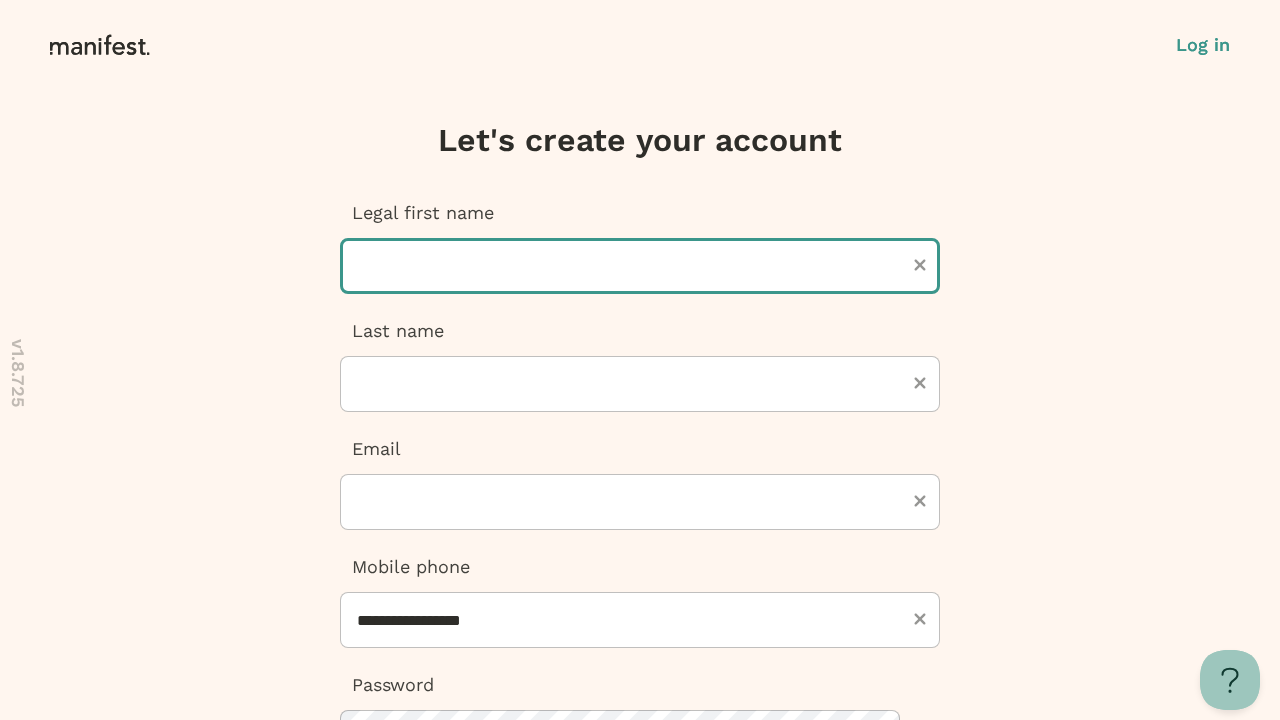 click at bounding box center (640, 266) 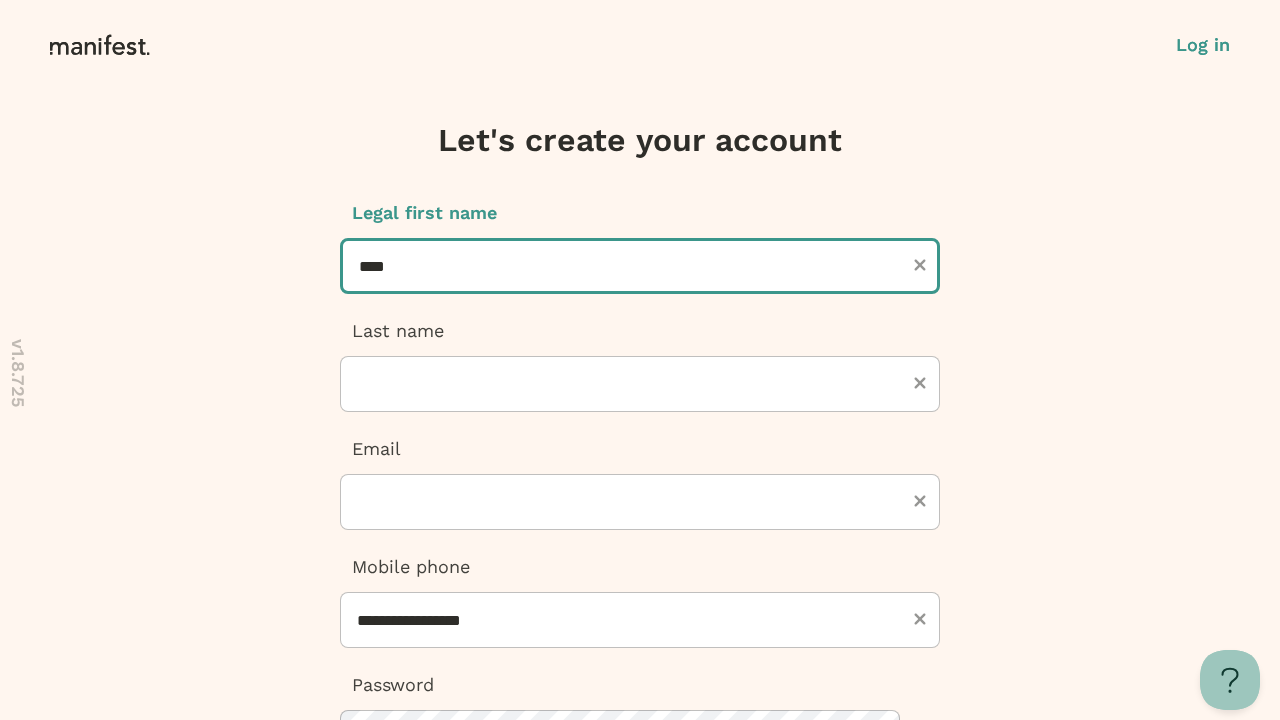 type on "****" 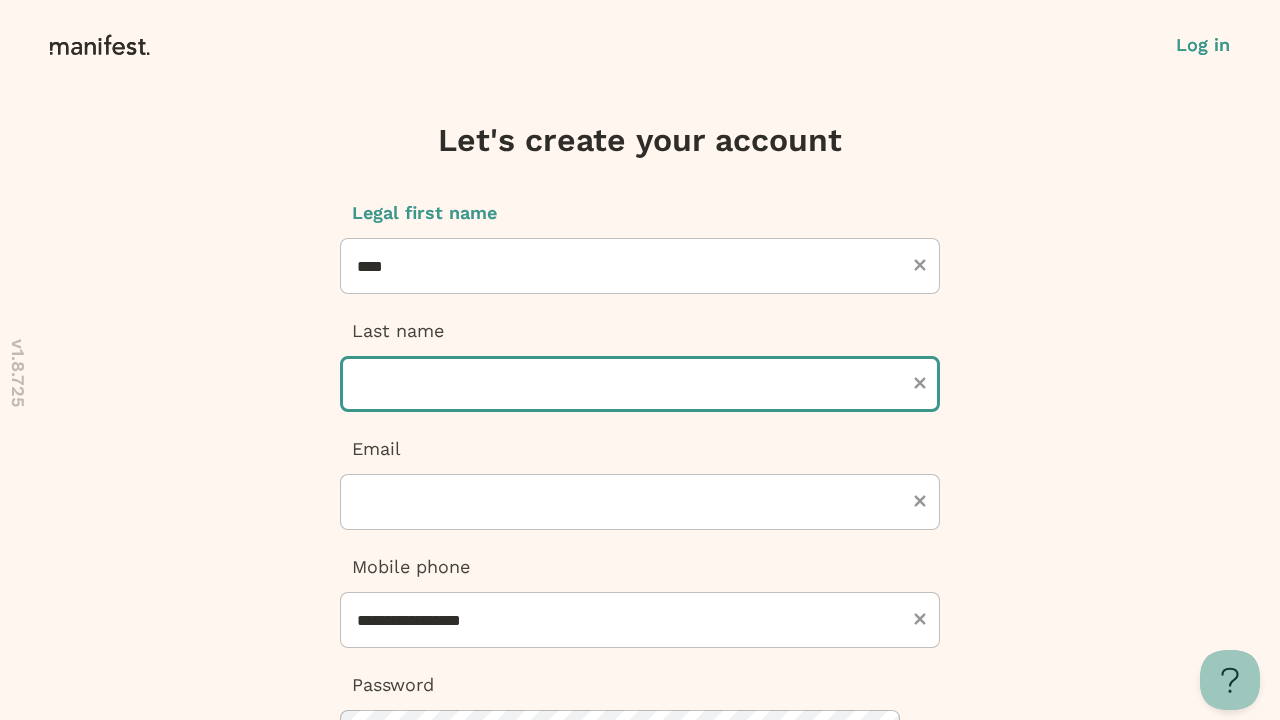 click at bounding box center (640, 384) 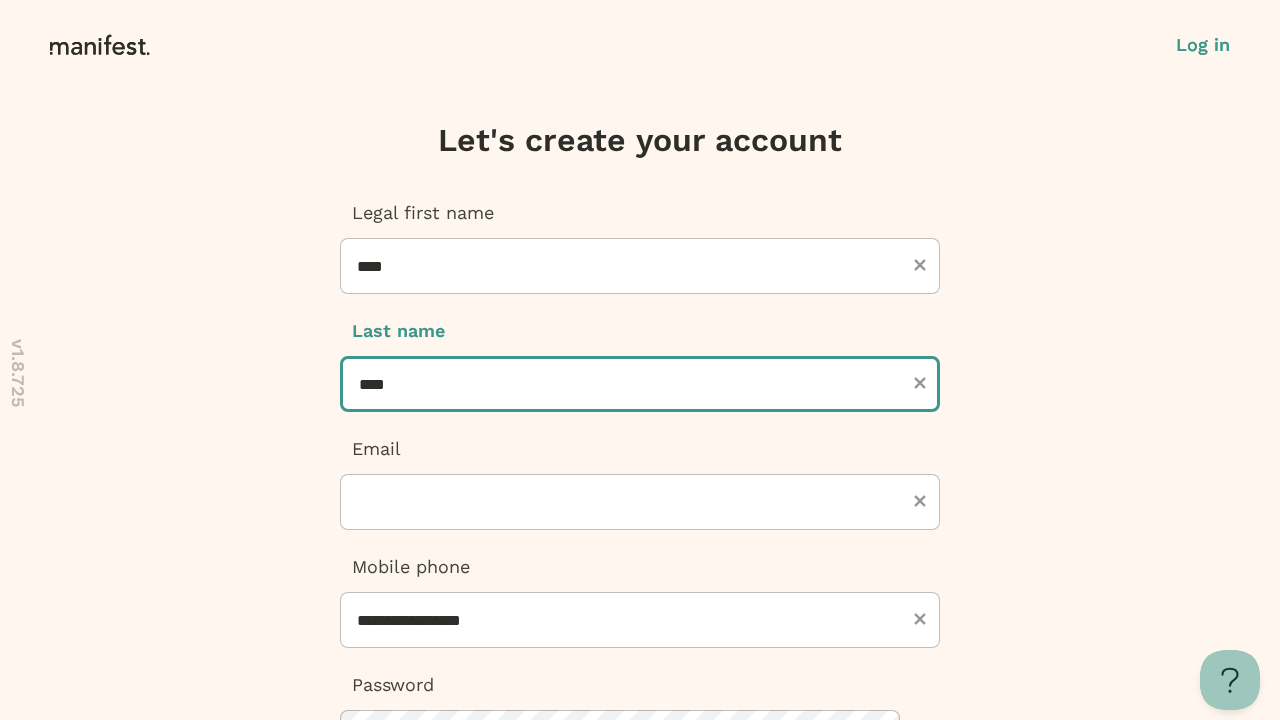 type on "****" 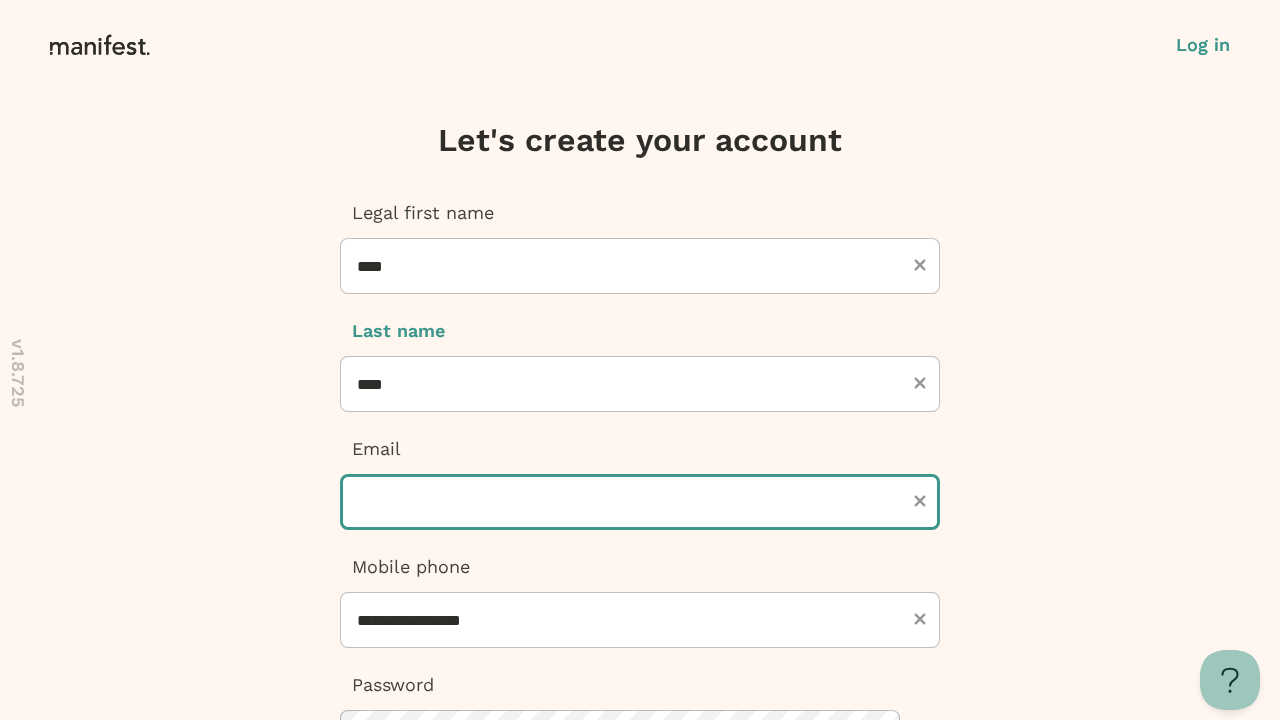 click at bounding box center [640, 502] 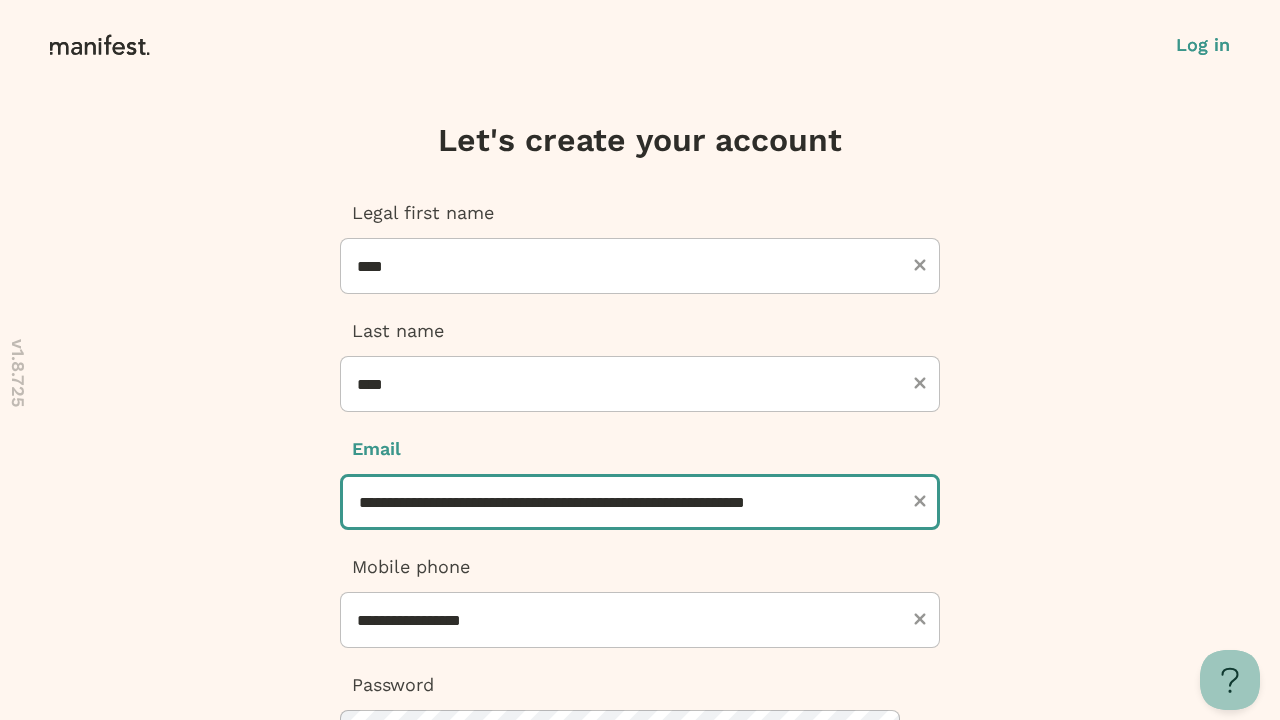 scroll, scrollTop: 0, scrollLeft: 21, axis: horizontal 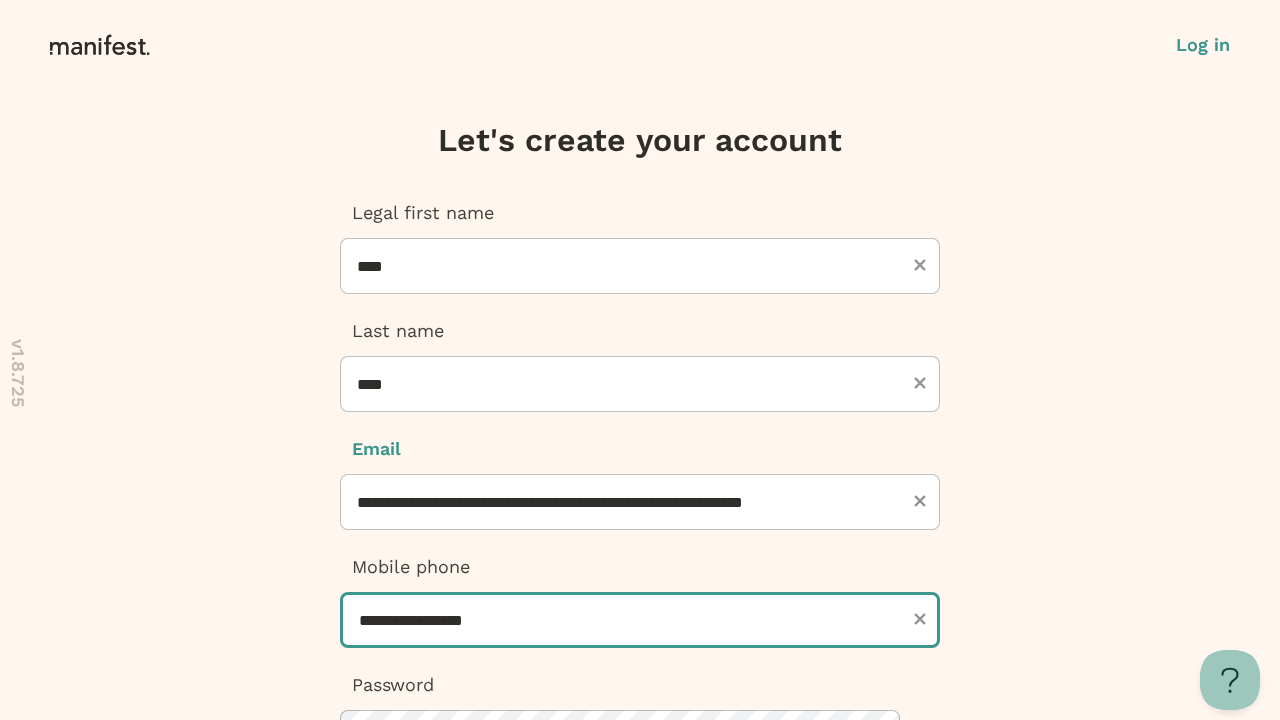 click on "**********" at bounding box center [640, 620] 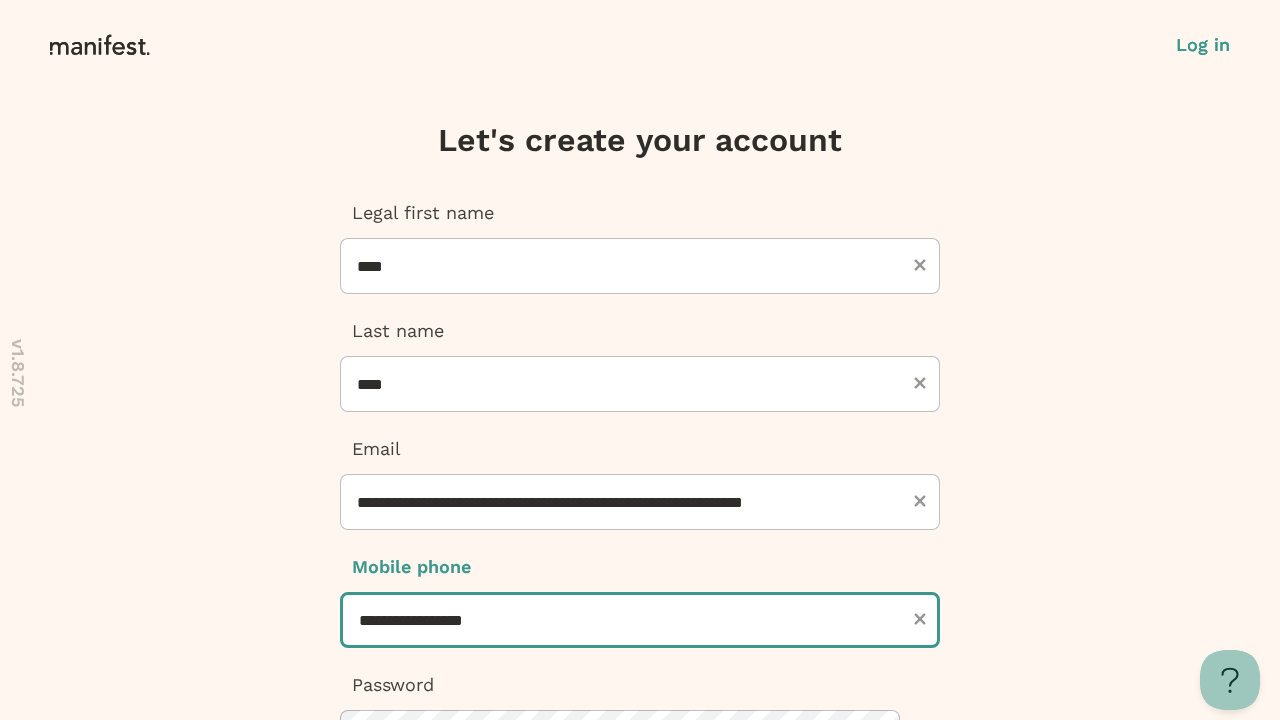 scroll, scrollTop: 0, scrollLeft: 0, axis: both 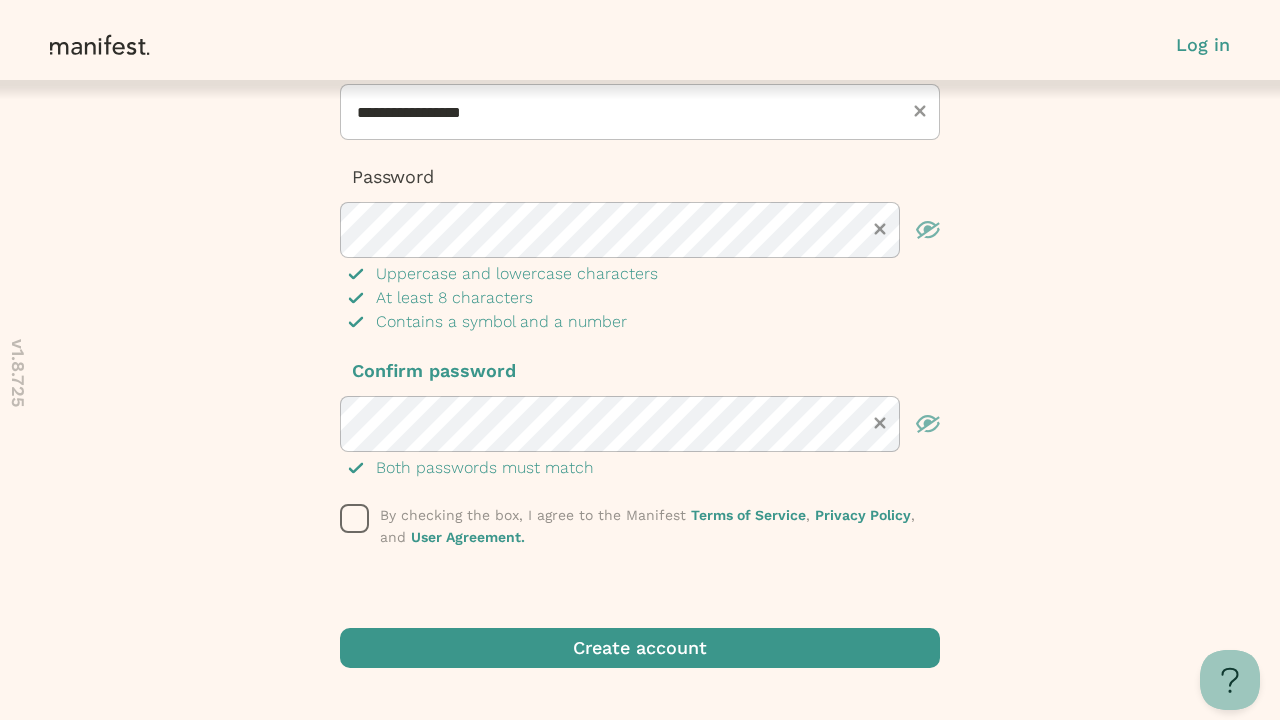 click 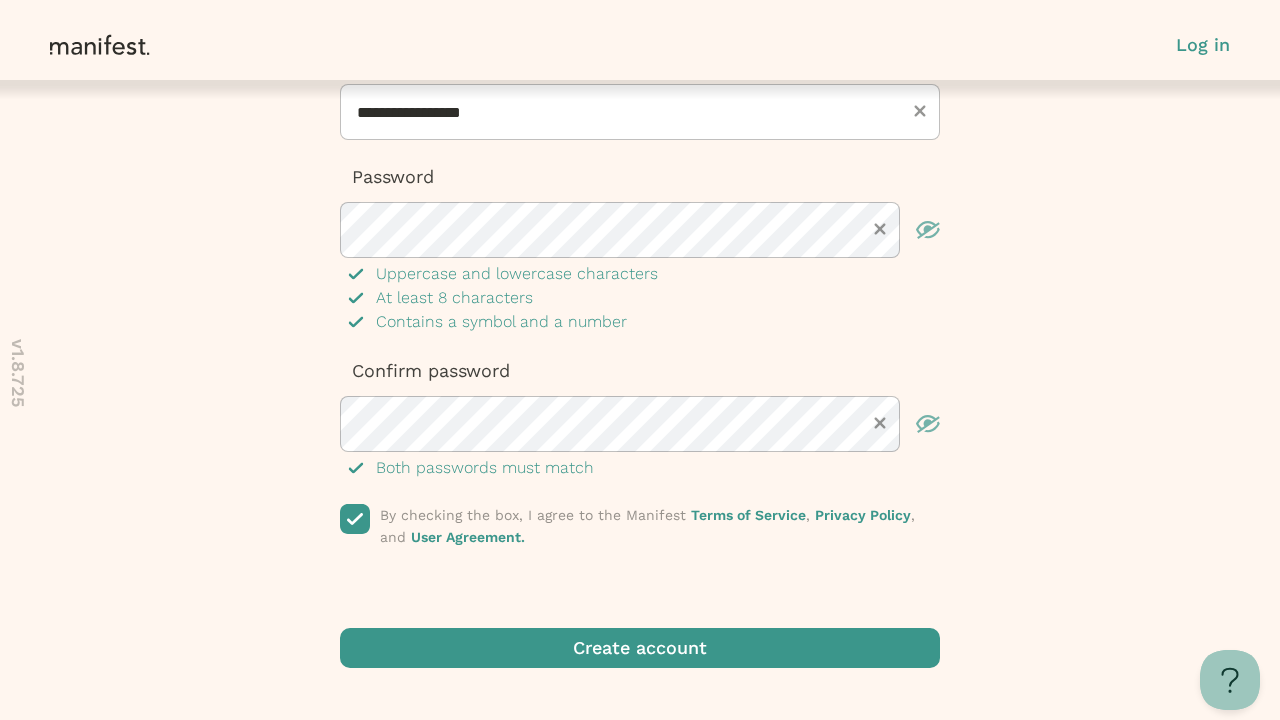 scroll, scrollTop: 0, scrollLeft: 0, axis: both 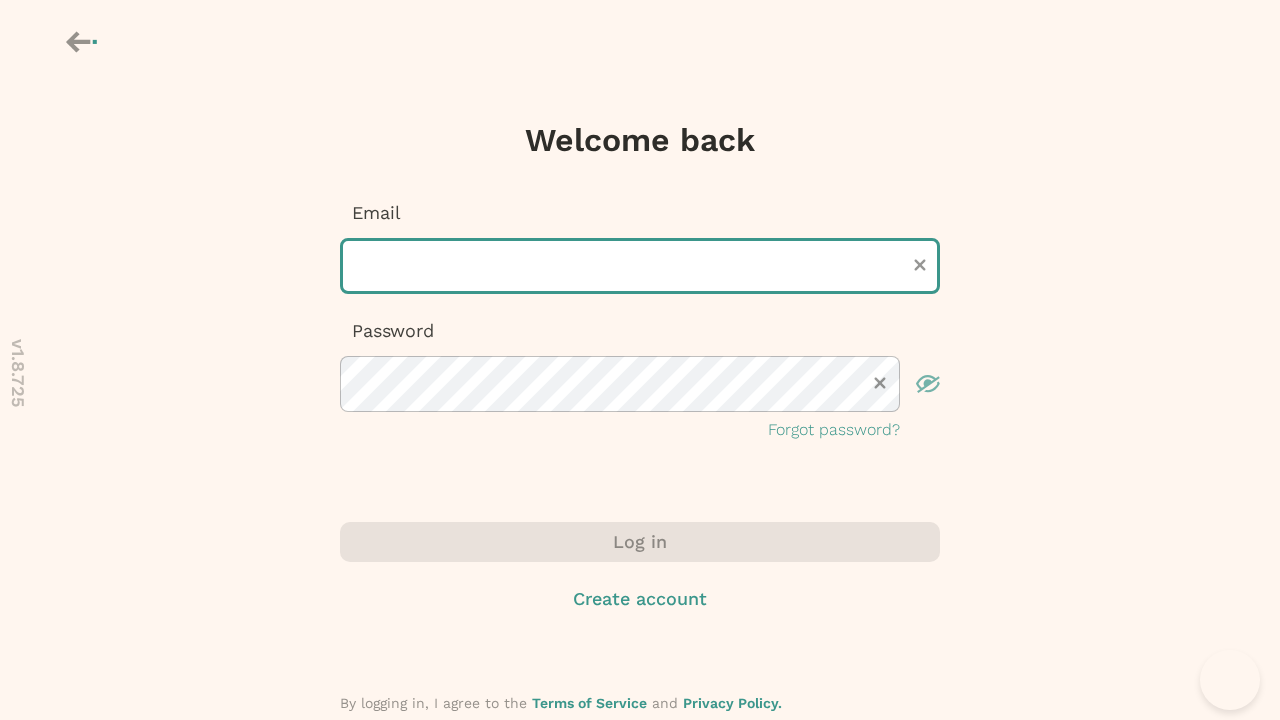click at bounding box center (640, 266) 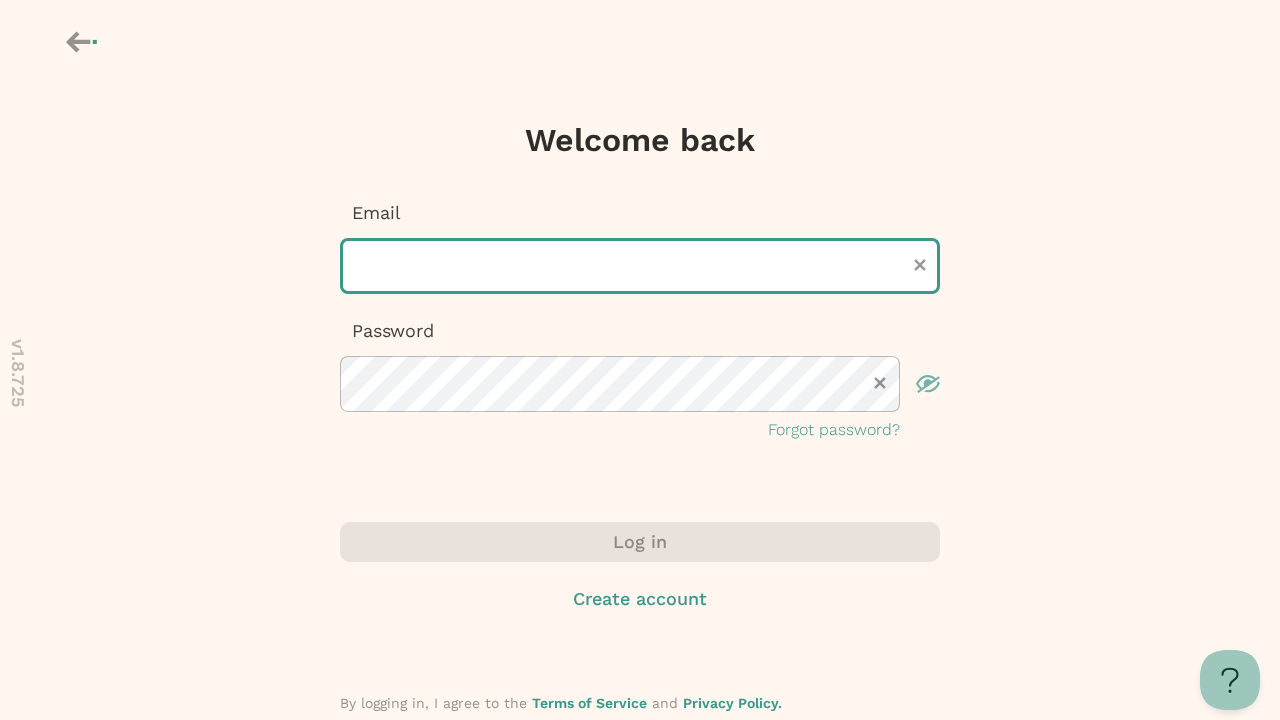 scroll, scrollTop: 0, scrollLeft: 0, axis: both 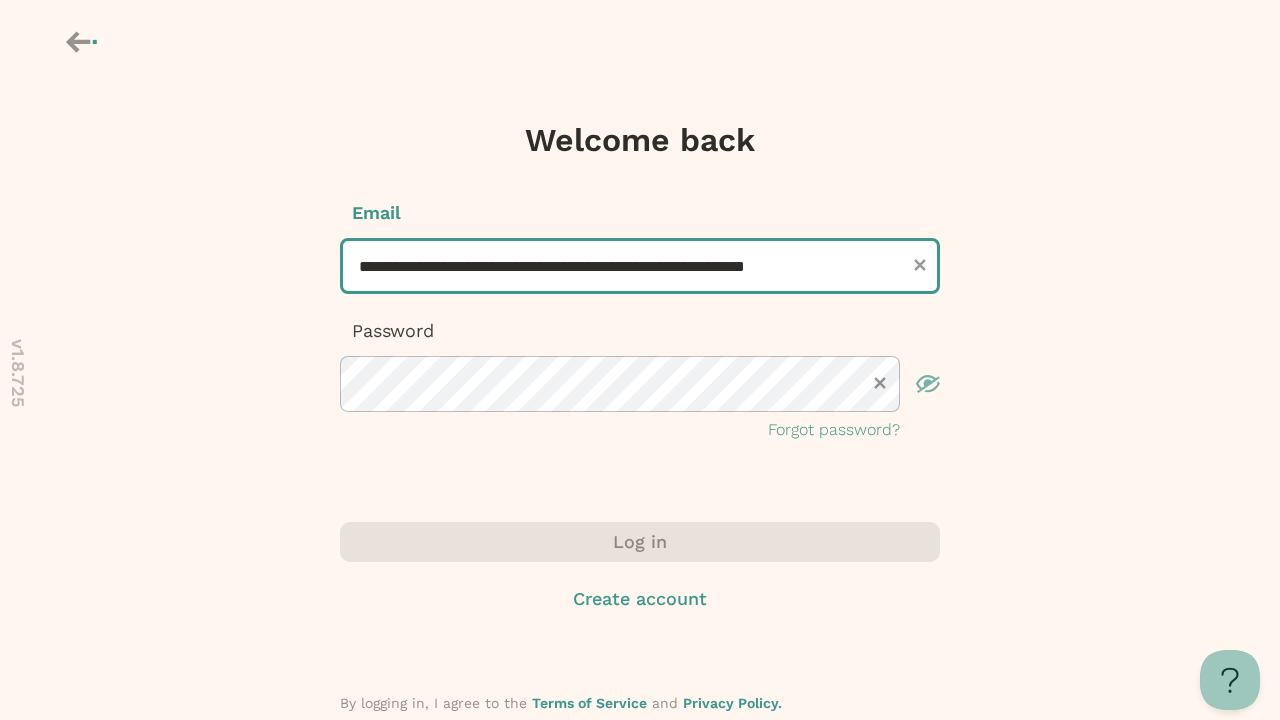 type on "**********" 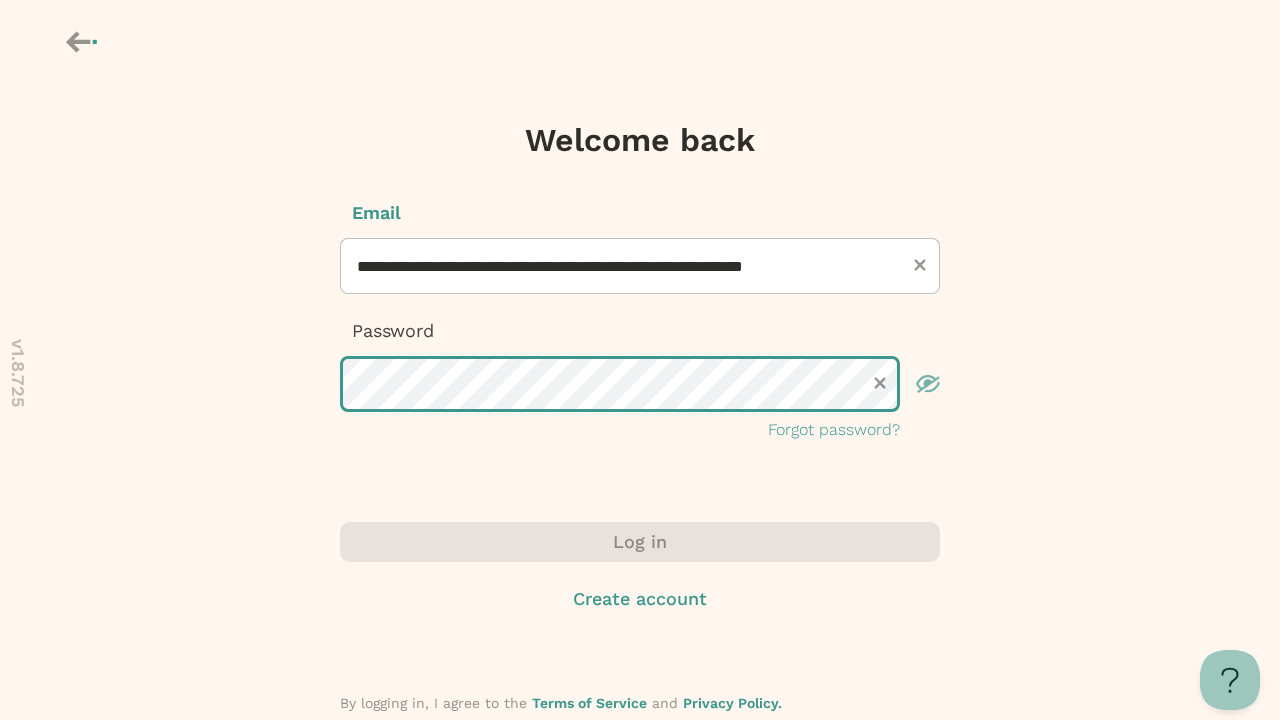 scroll, scrollTop: 0, scrollLeft: 0, axis: both 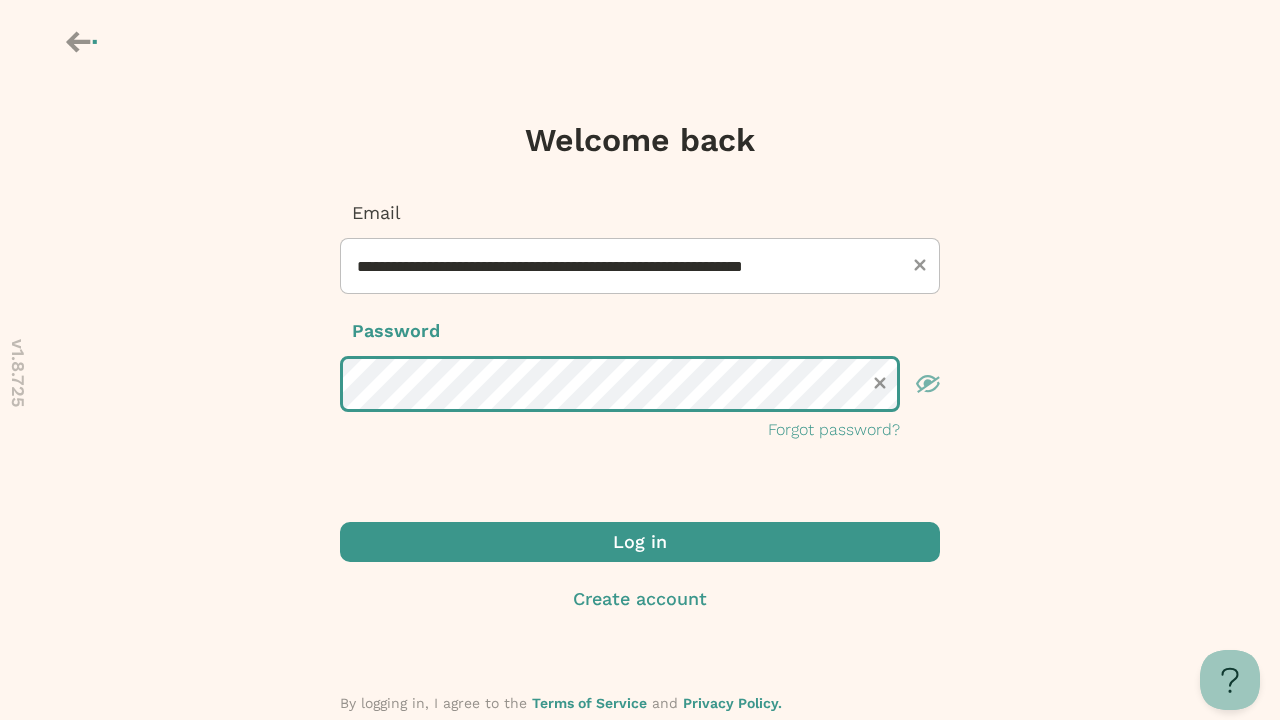 click on "Log in" at bounding box center [640, 542] 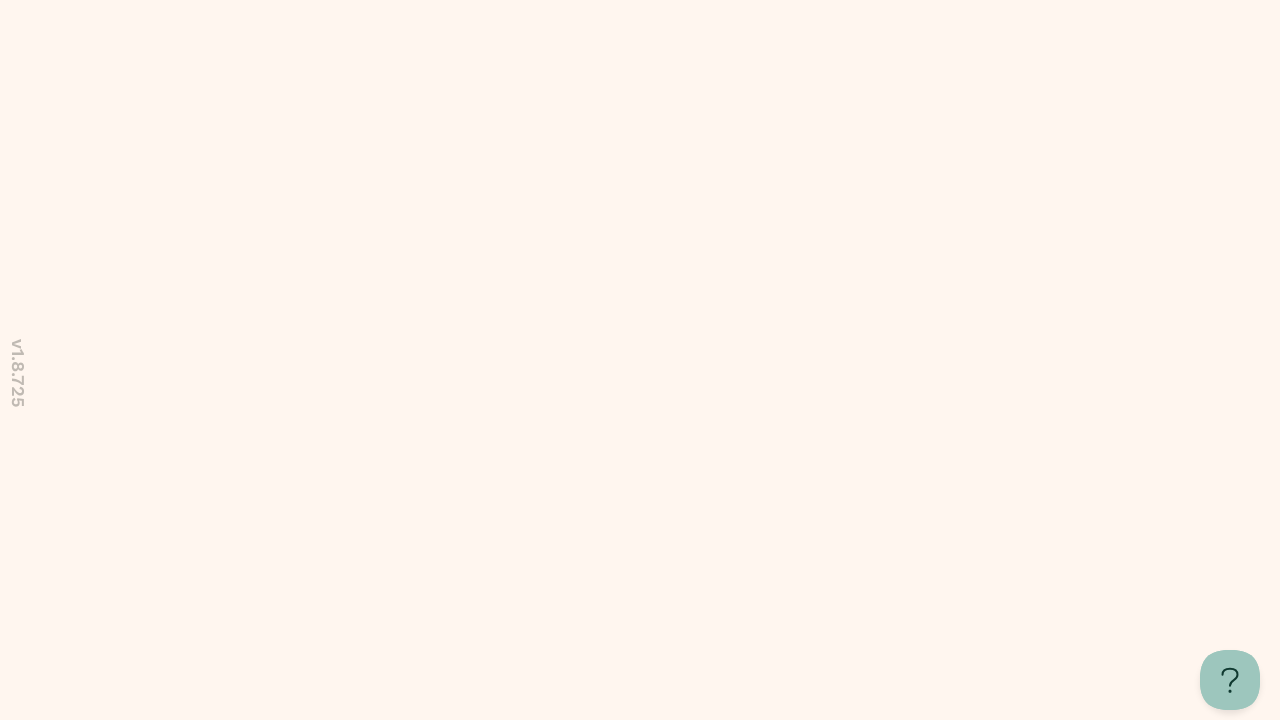 scroll, scrollTop: 0, scrollLeft: 0, axis: both 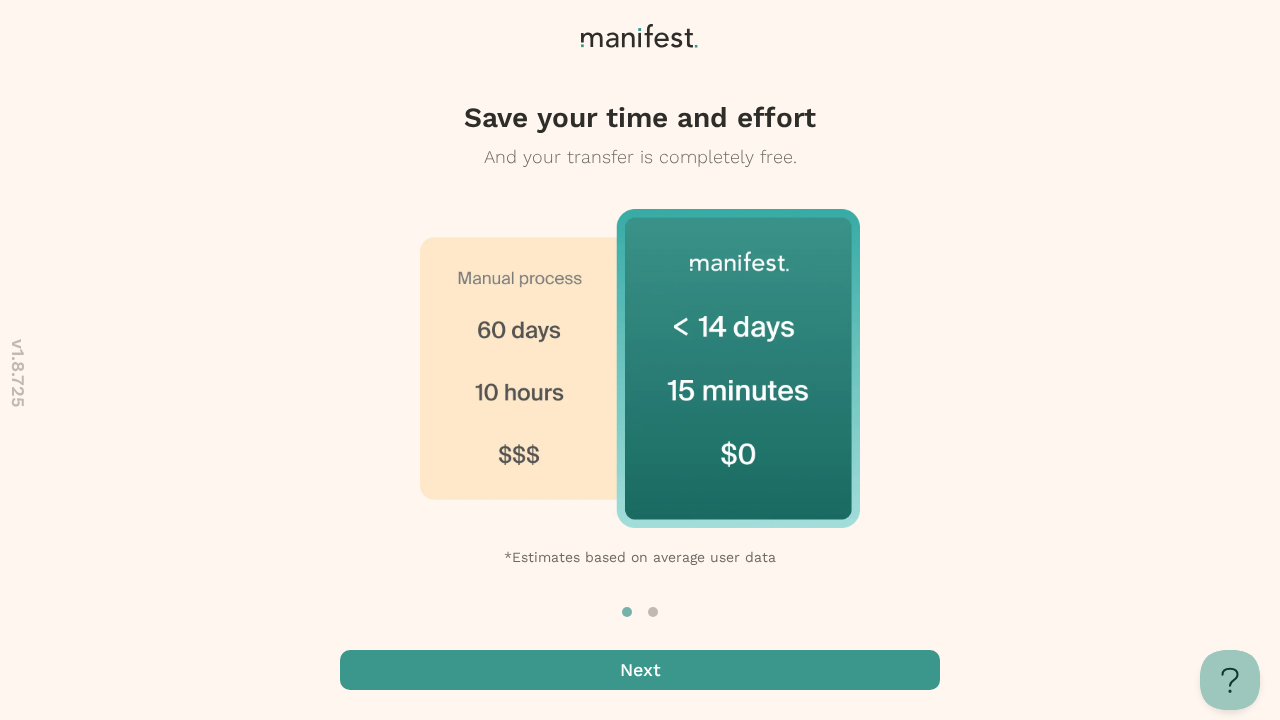 click at bounding box center [640, 670] 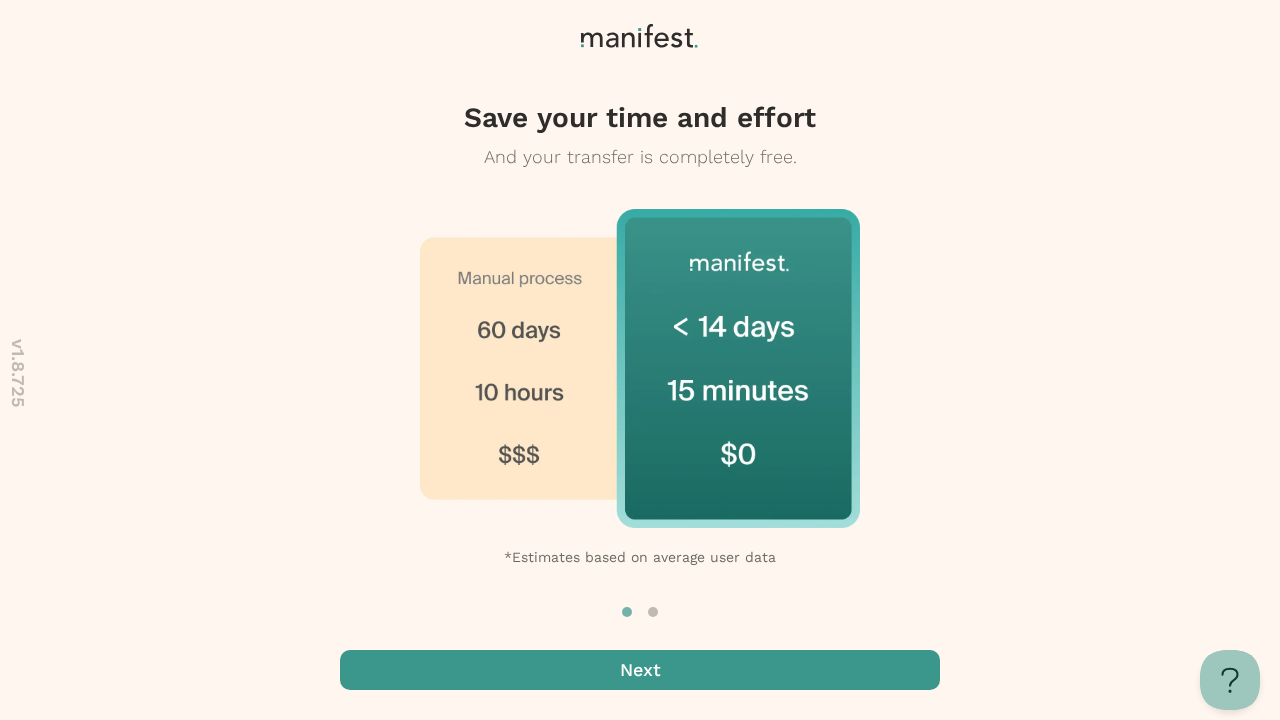 click at bounding box center (640, 670) 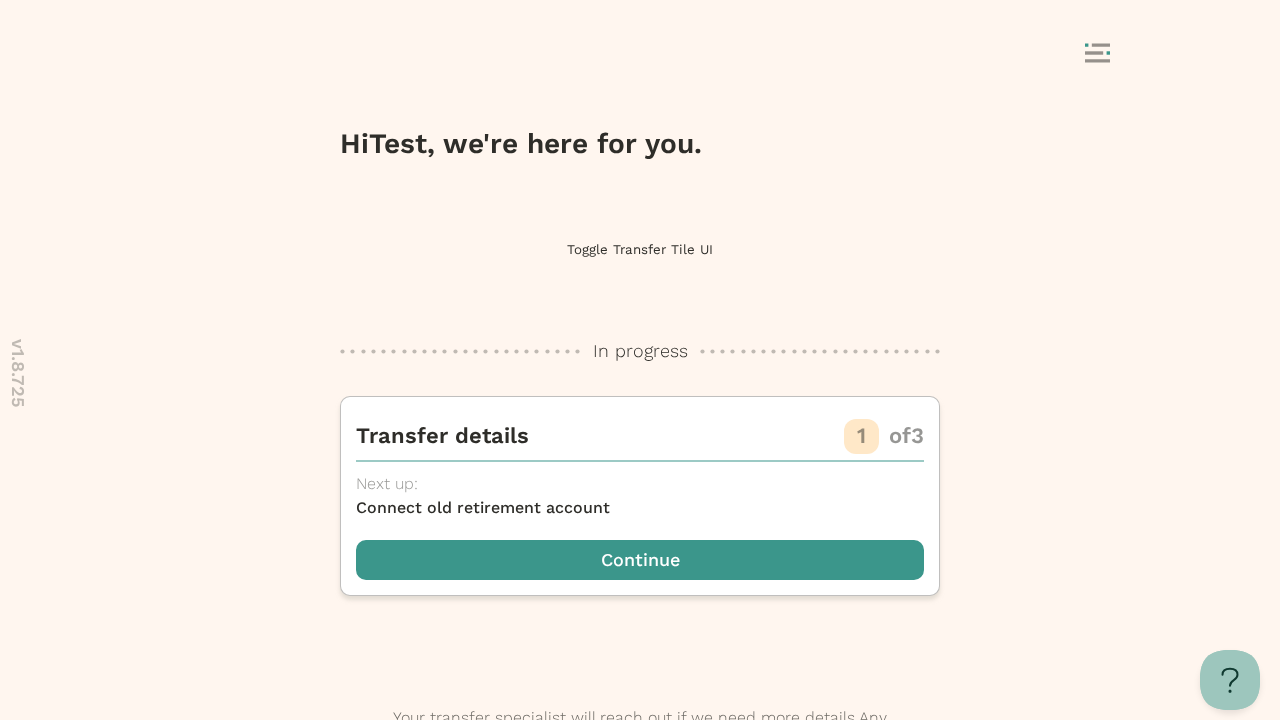 scroll, scrollTop: 0, scrollLeft: 0, axis: both 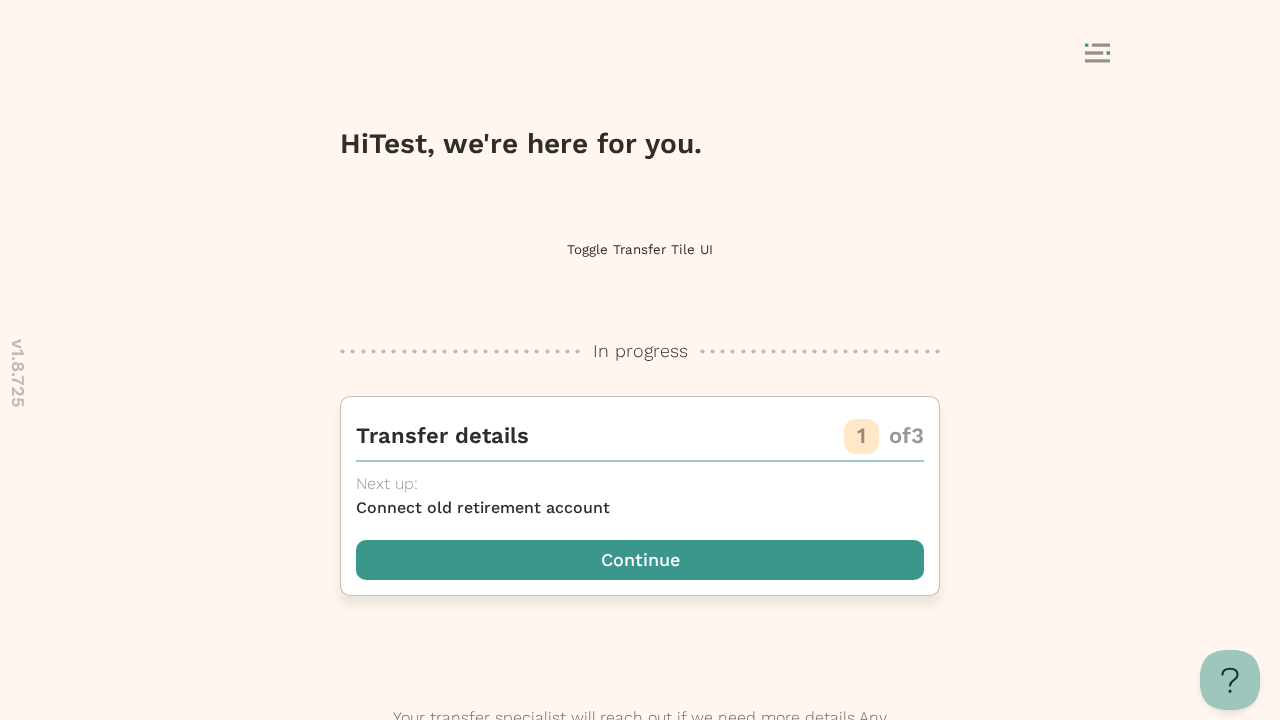 click at bounding box center (640, 560) 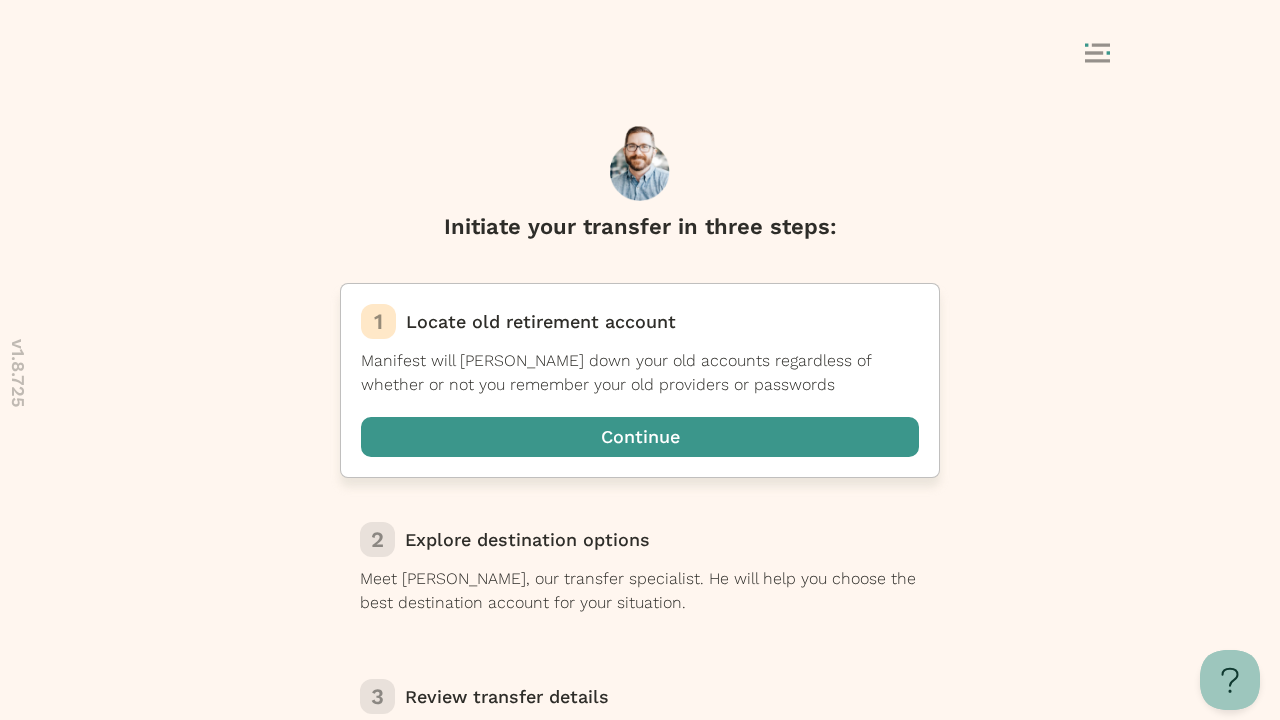 click at bounding box center [640, 437] 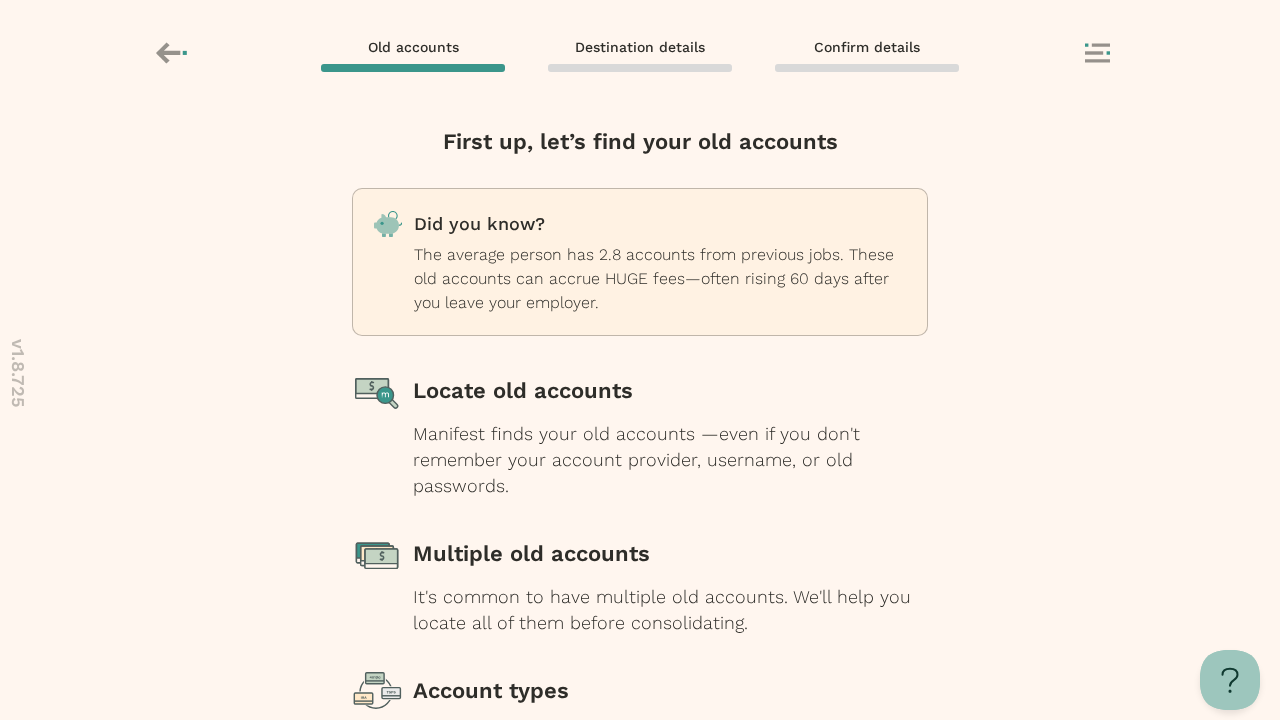 click at bounding box center [640, 849] 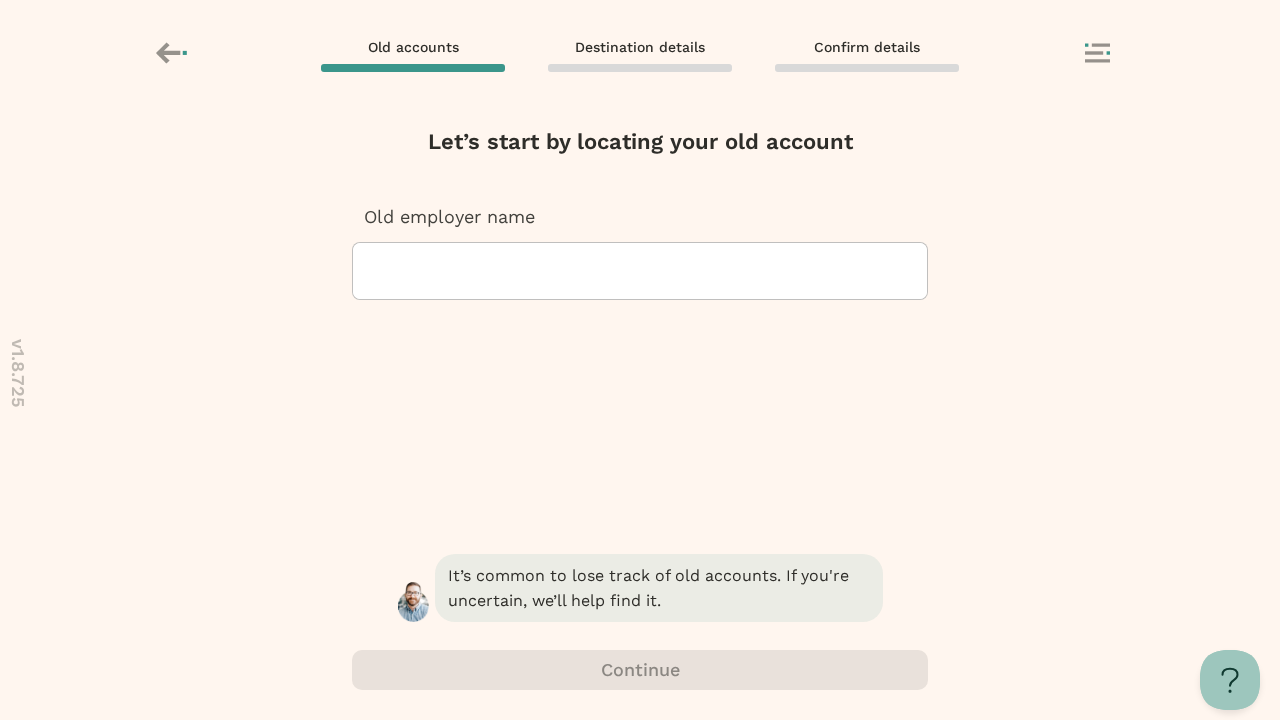 scroll, scrollTop: 0, scrollLeft: 0, axis: both 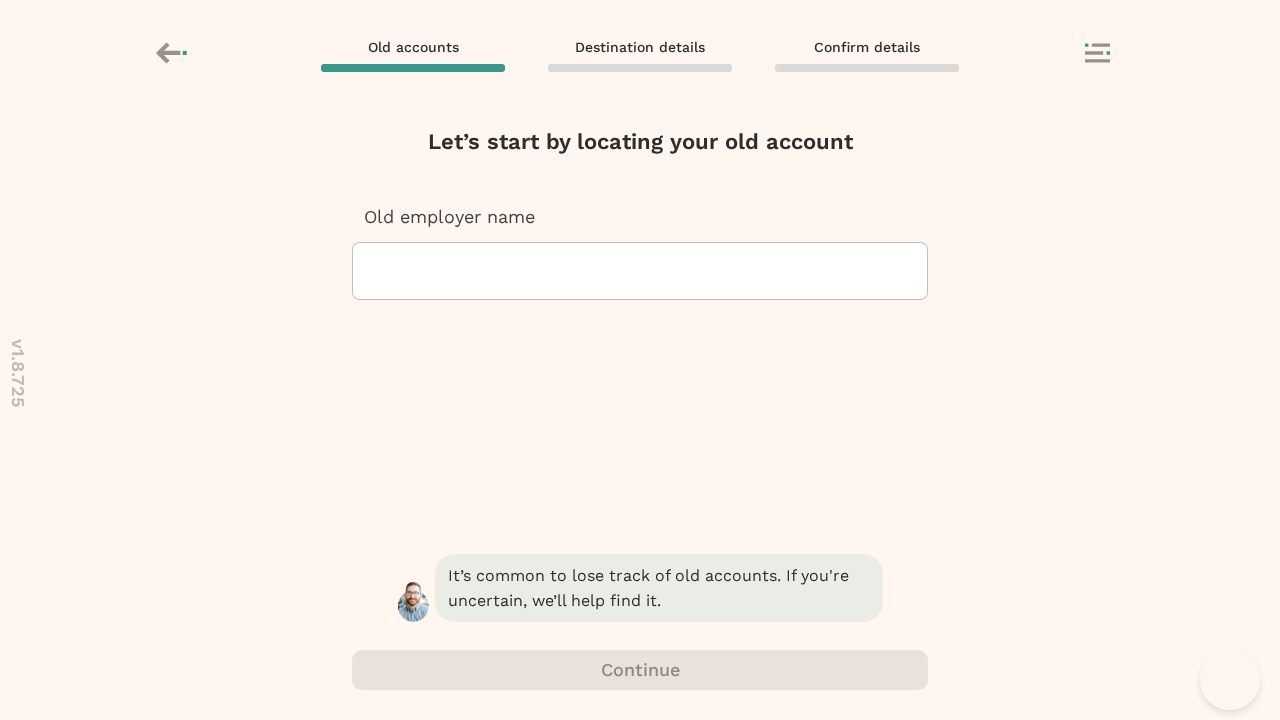 click at bounding box center [371, 271] 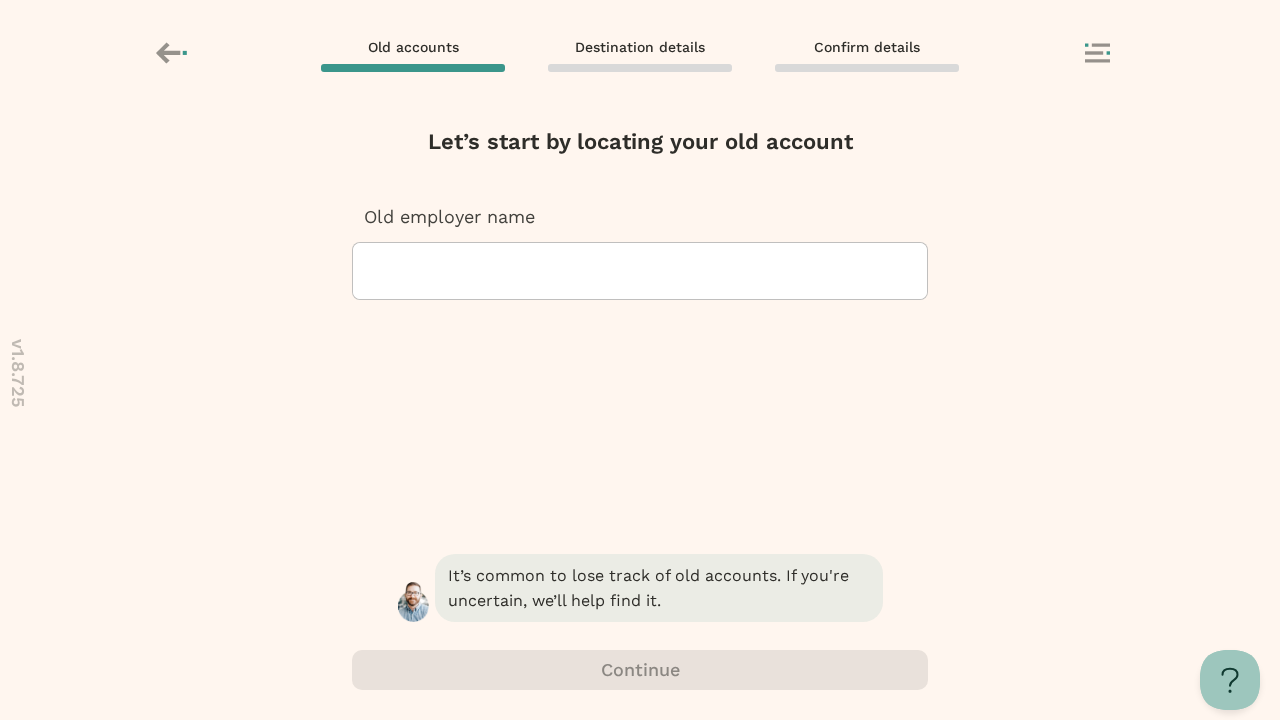 scroll, scrollTop: 0, scrollLeft: 0, axis: both 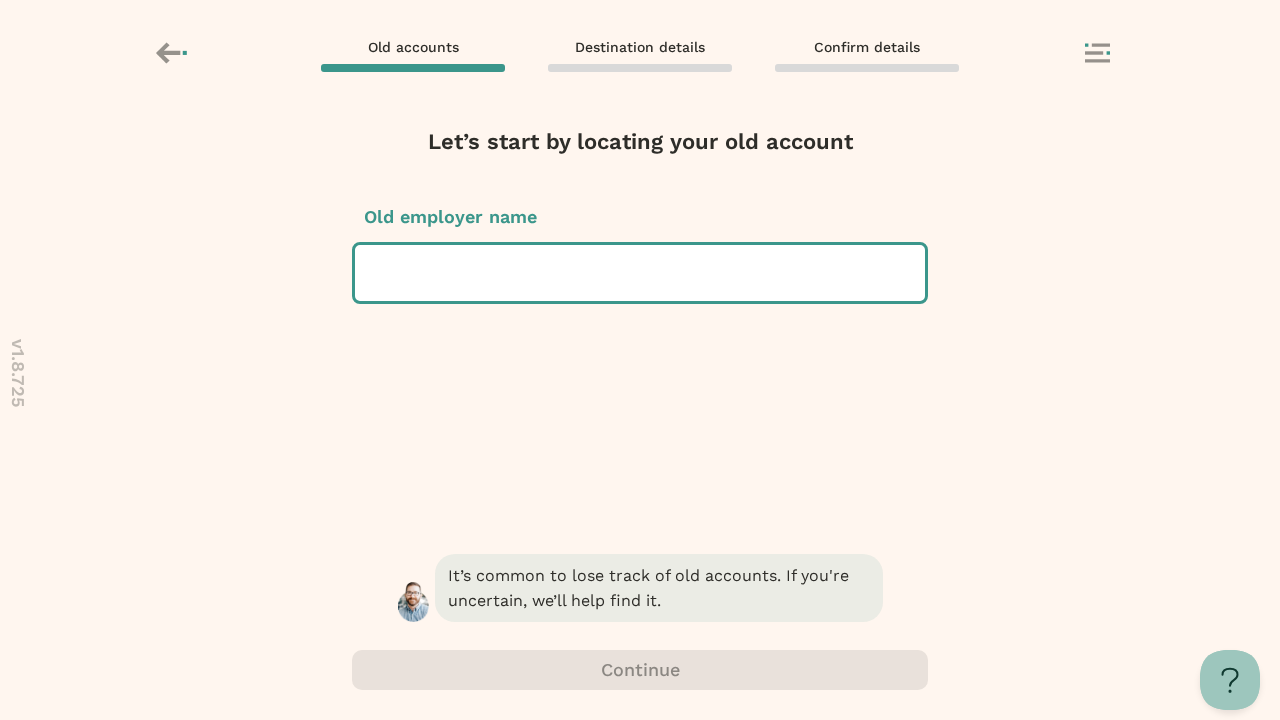 click at bounding box center [373, 273] 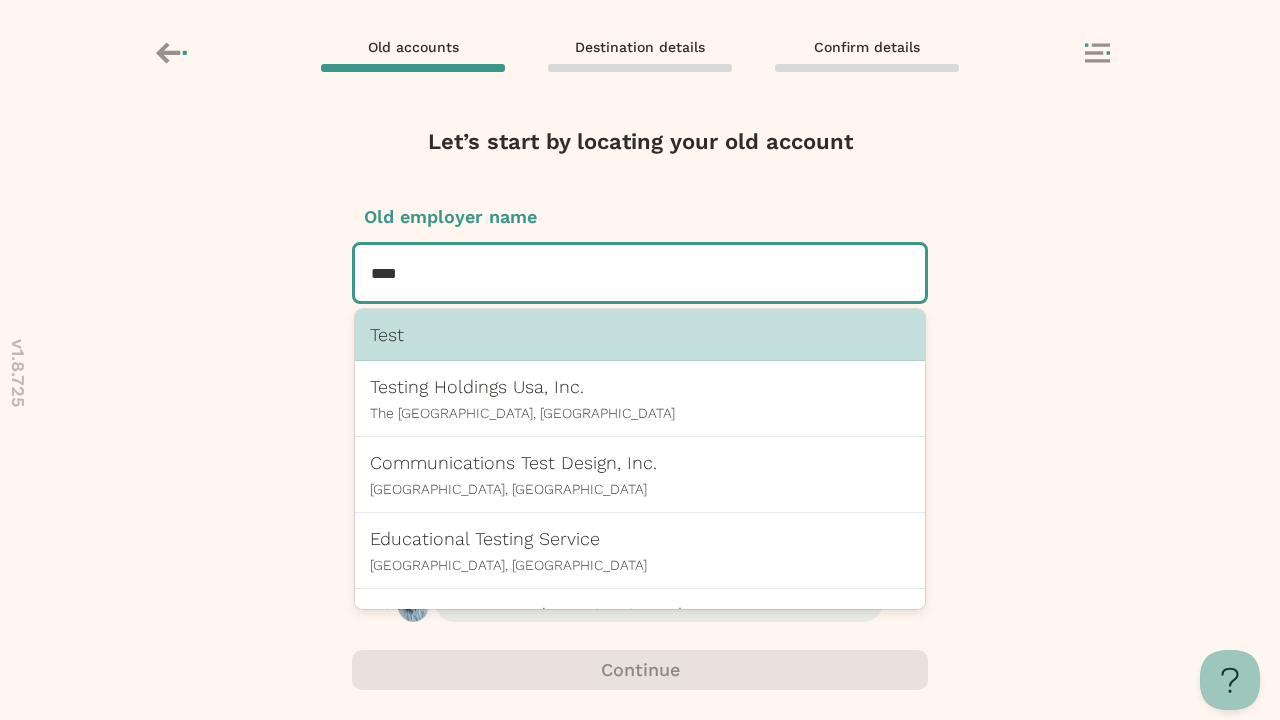 click on "Test" at bounding box center (640, 334) 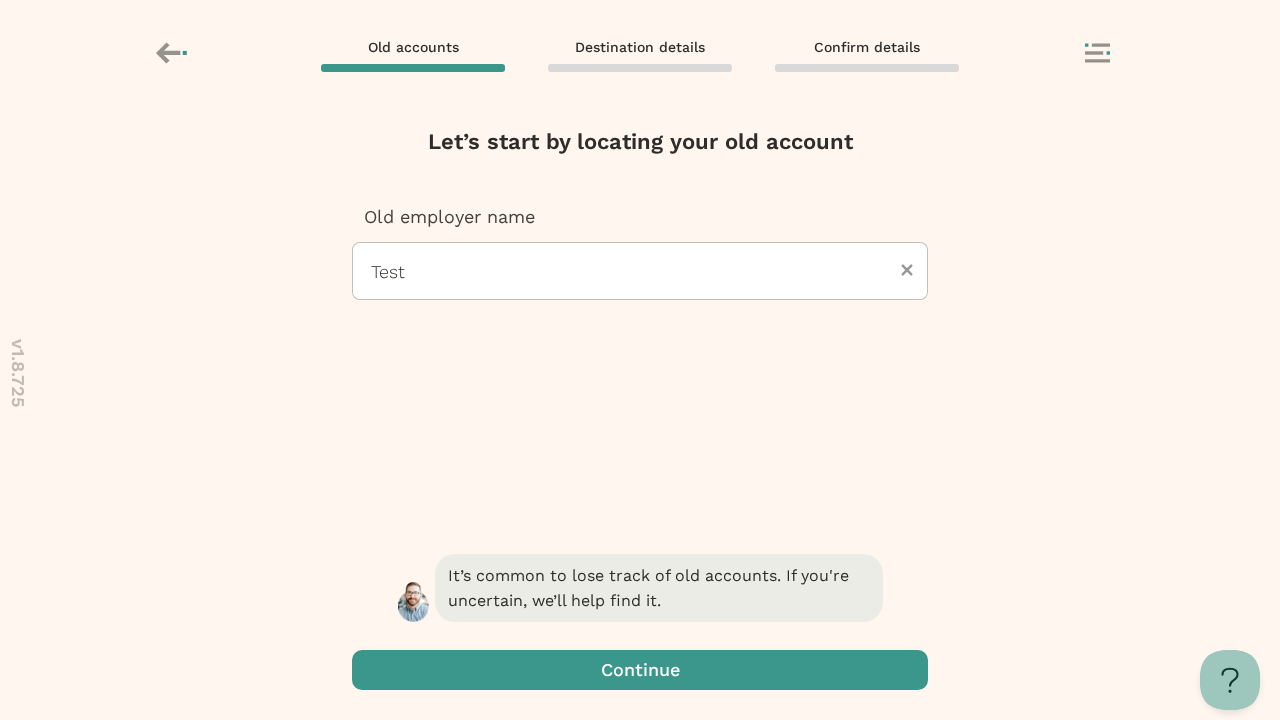 click at bounding box center (640, 670) 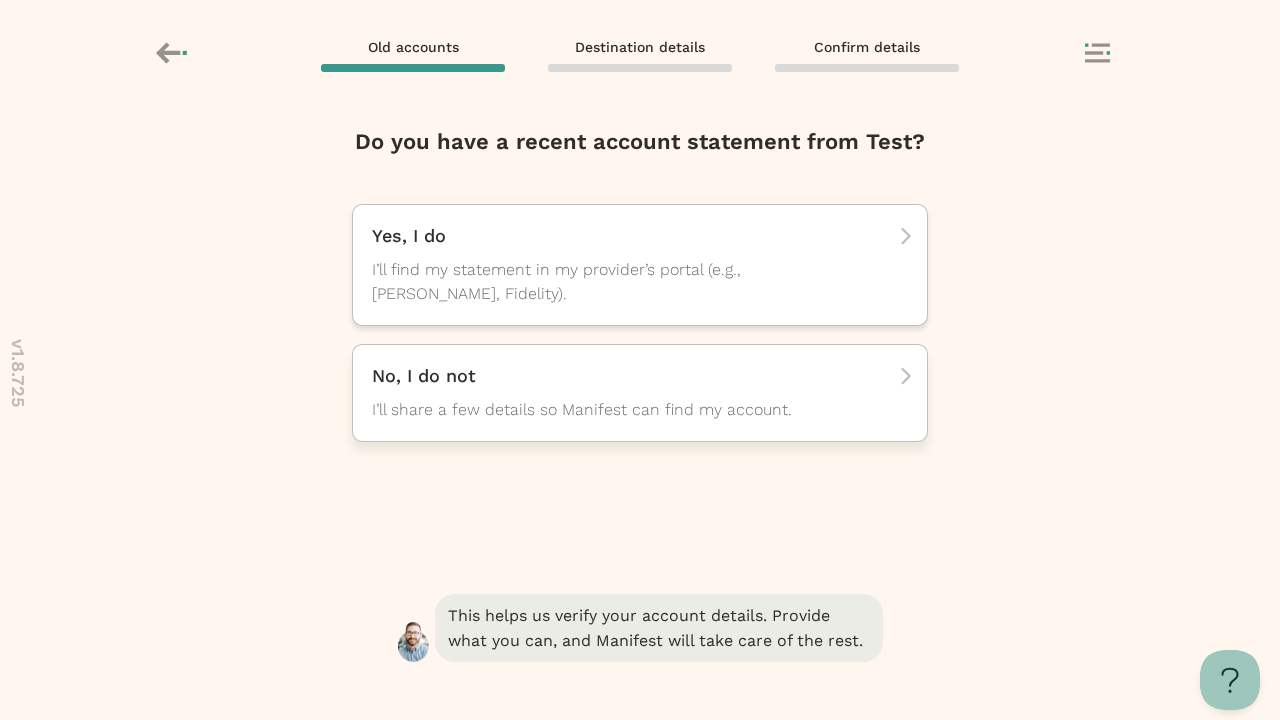 click on "No, I do not I’ll share a few details so Manifest can find my account." at bounding box center (633, 393) 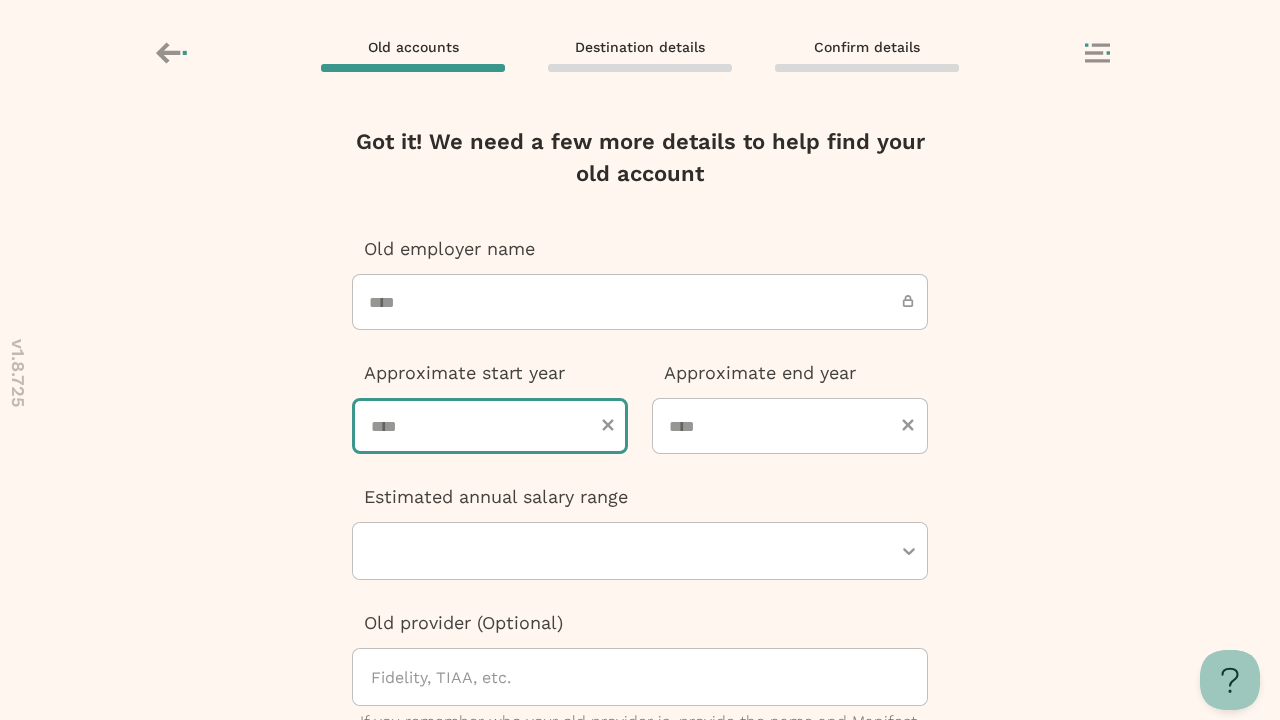 click at bounding box center (490, 426) 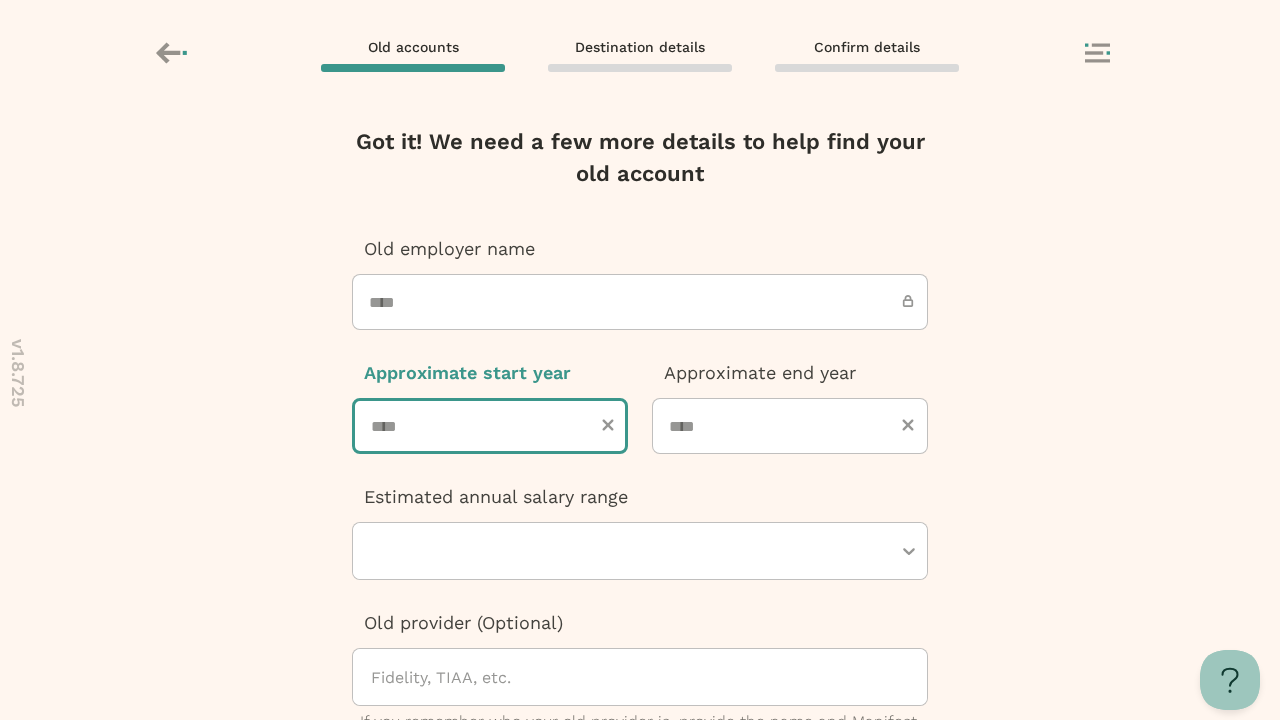 type on "****" 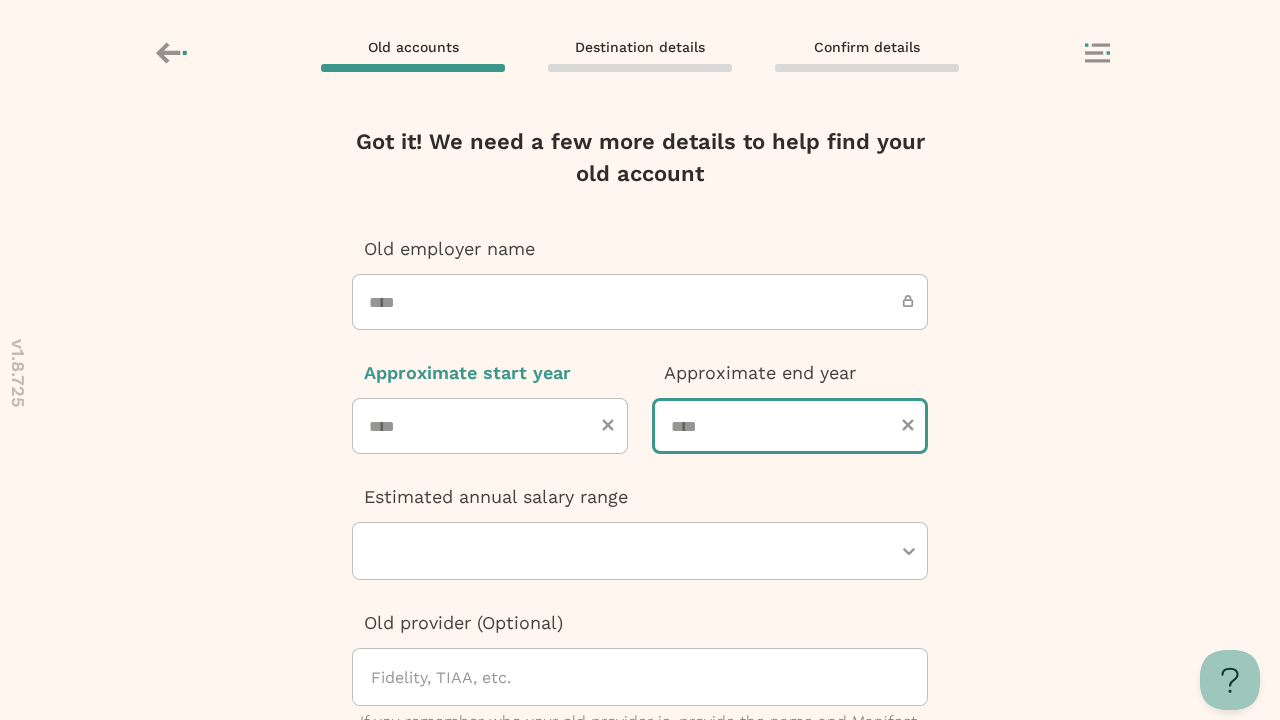 click at bounding box center [790, 426] 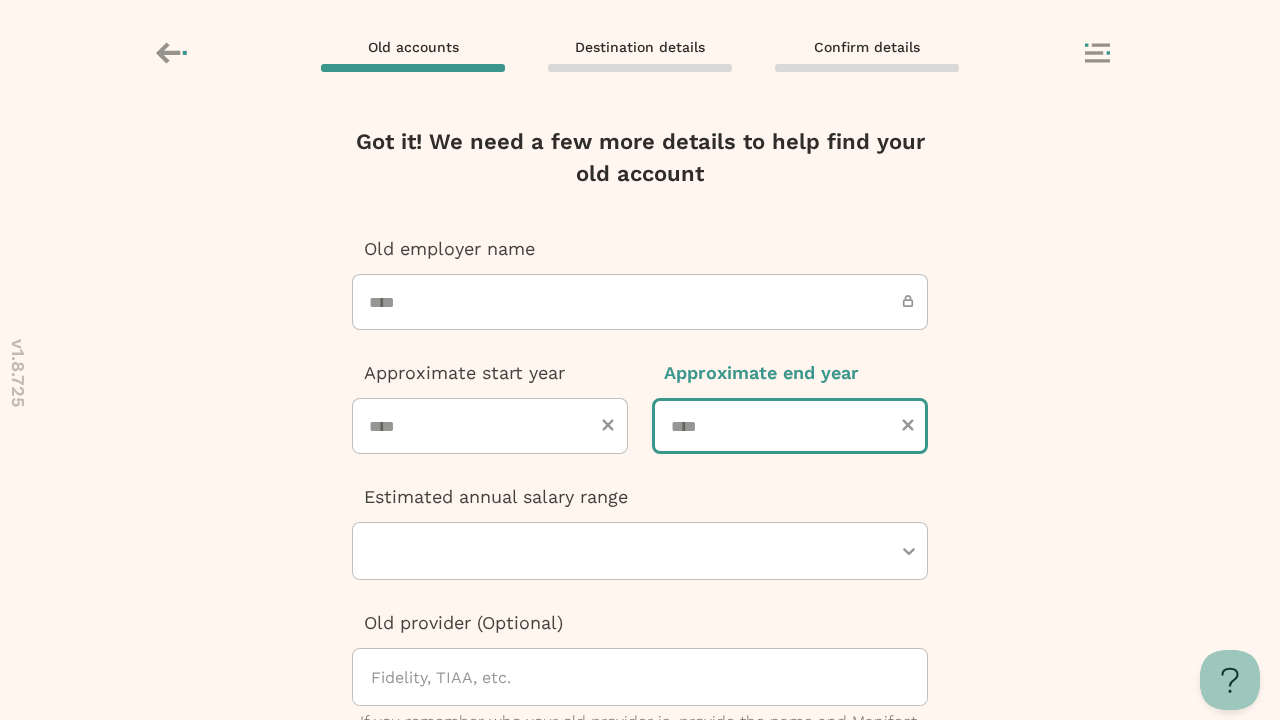 type on "****" 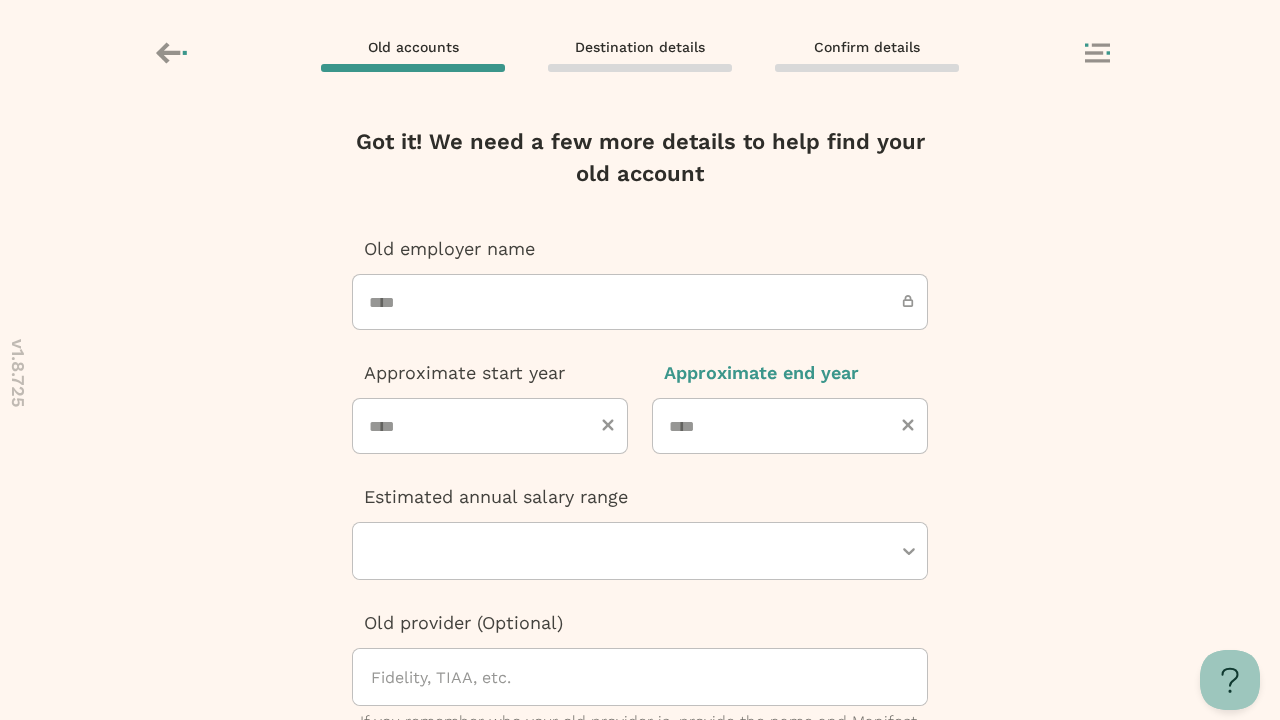 click at bounding box center [630, 551] 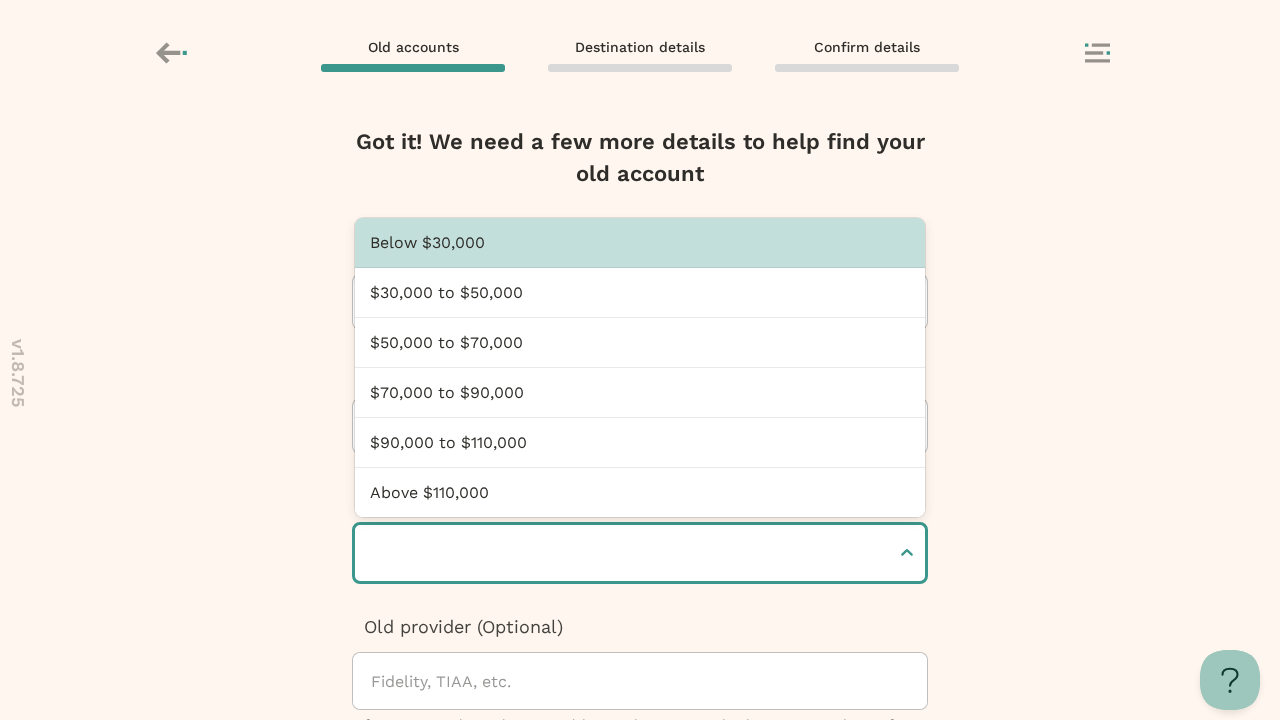click at bounding box center [373, 553] 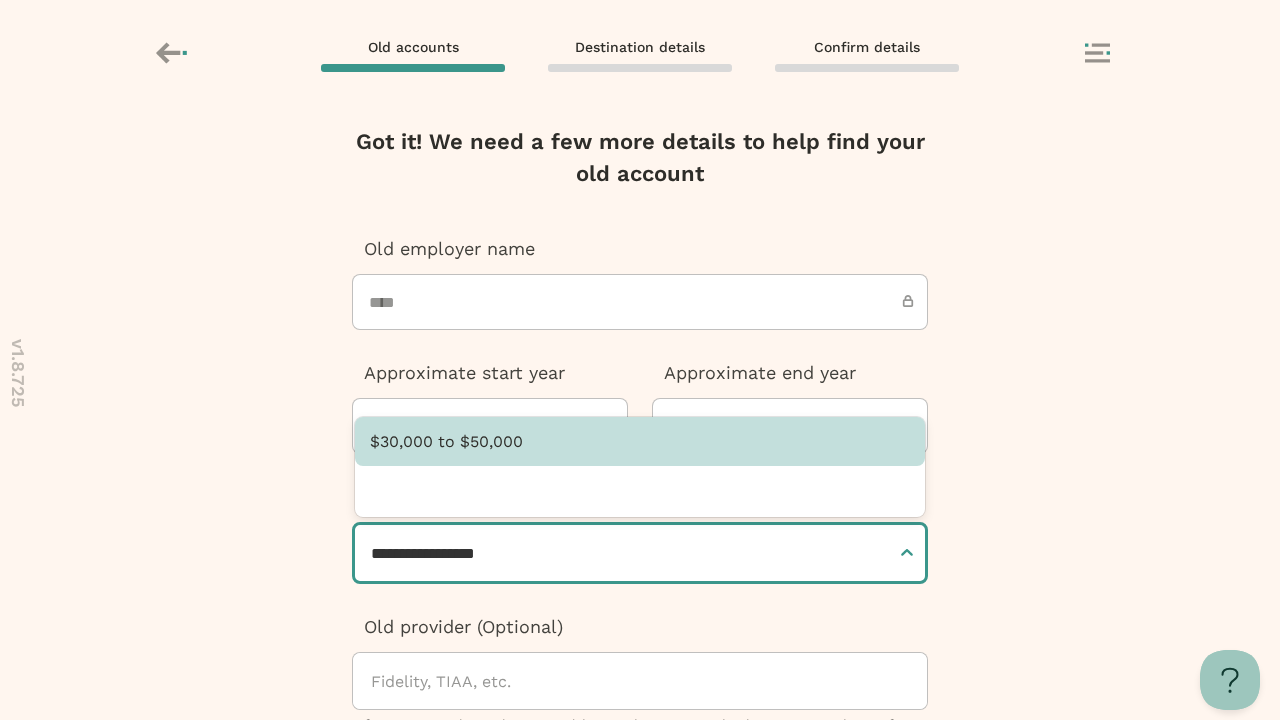 type on "**********" 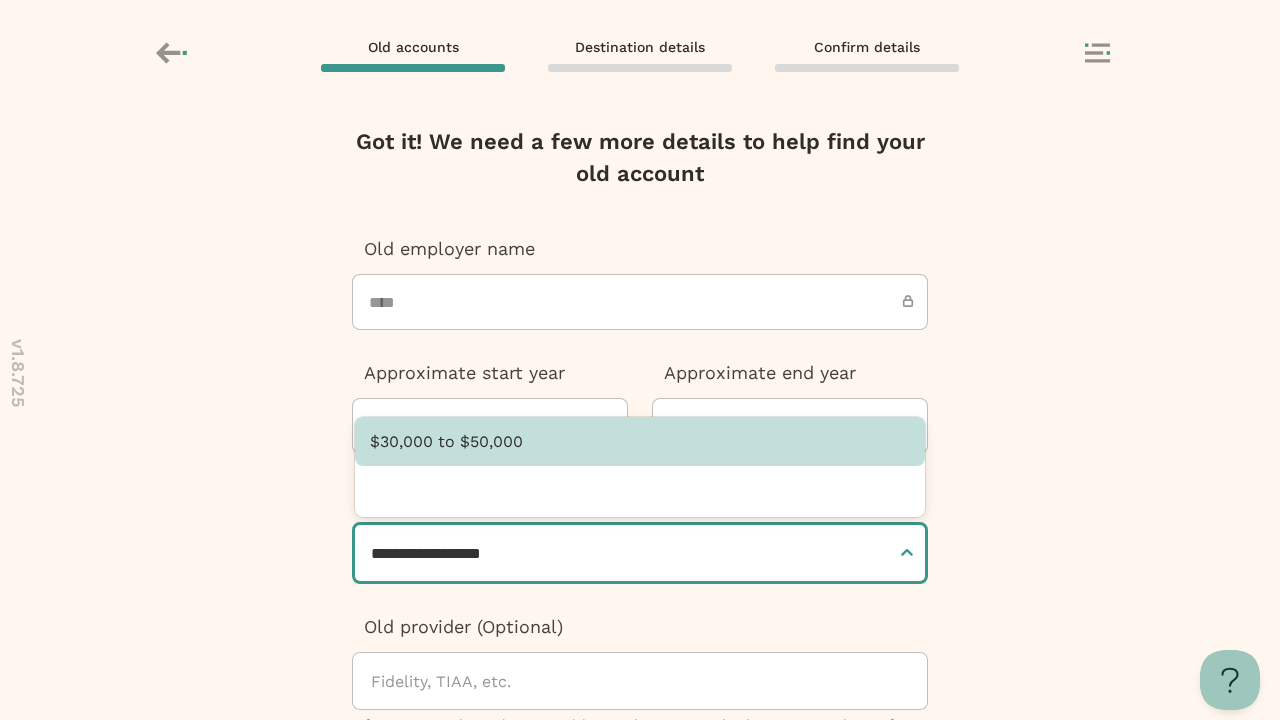 type 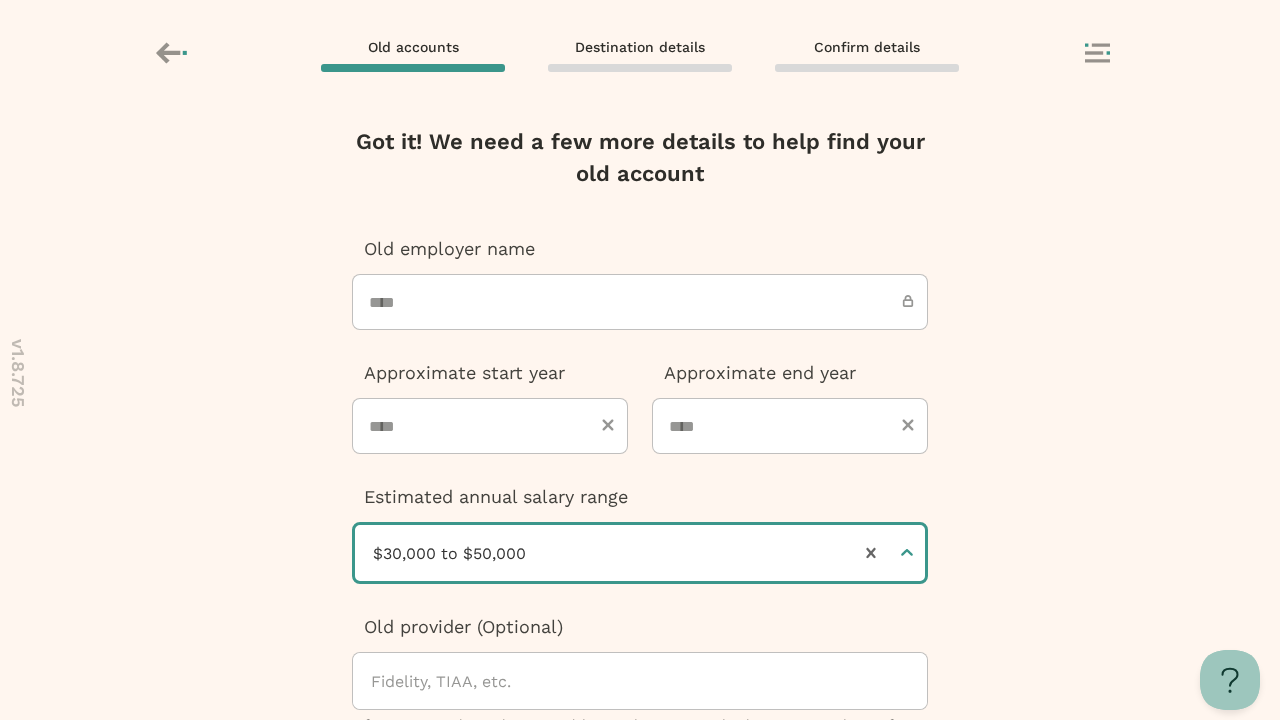 click at bounding box center [640, 990] 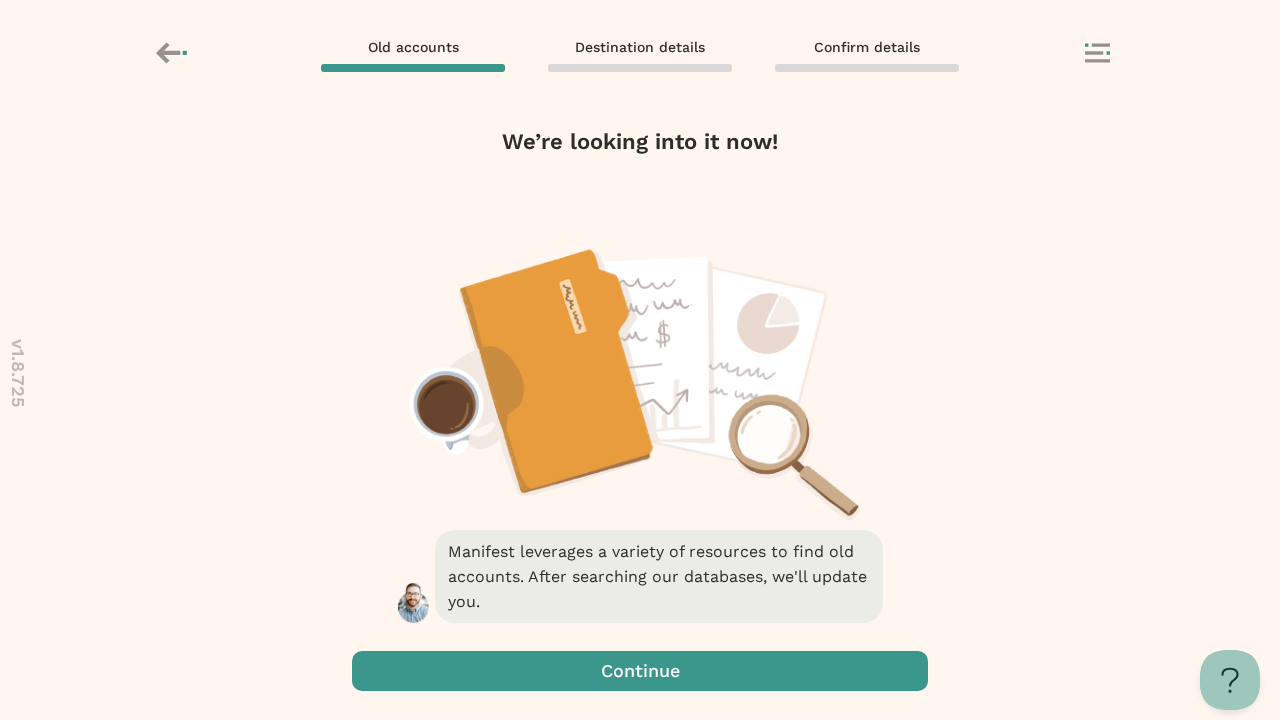 click at bounding box center [640, 671] 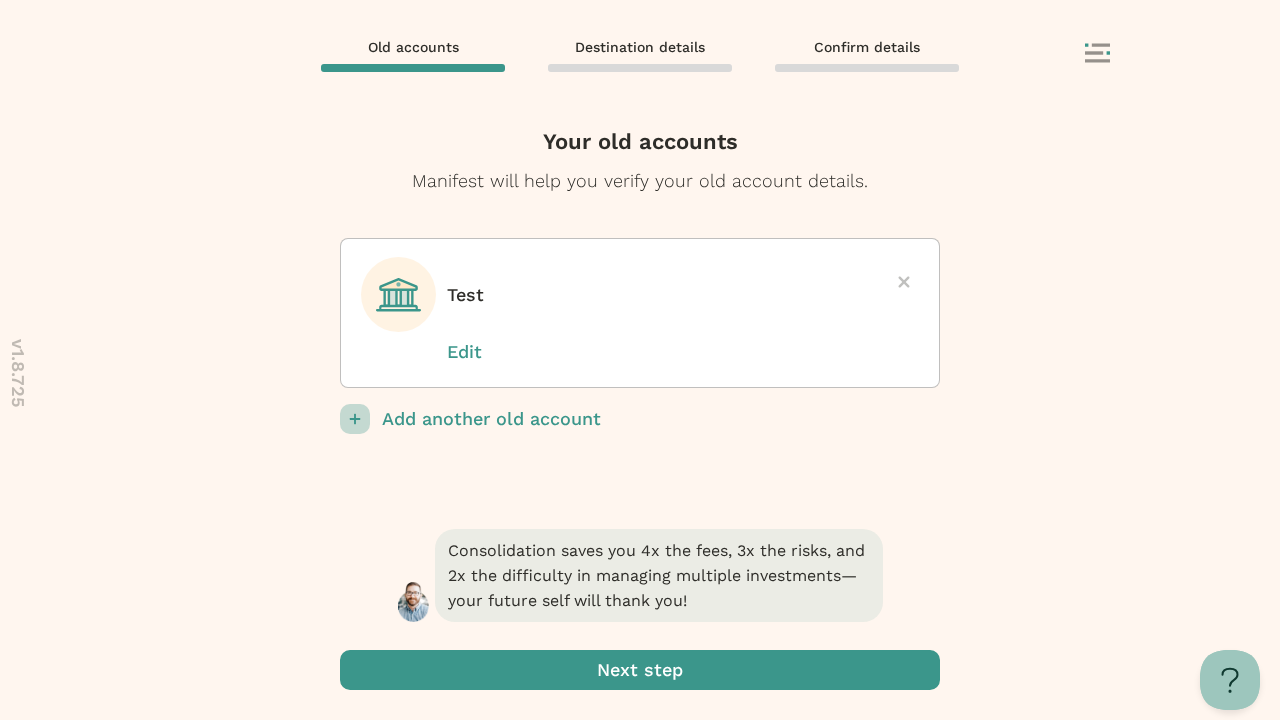 click at bounding box center [640, 670] 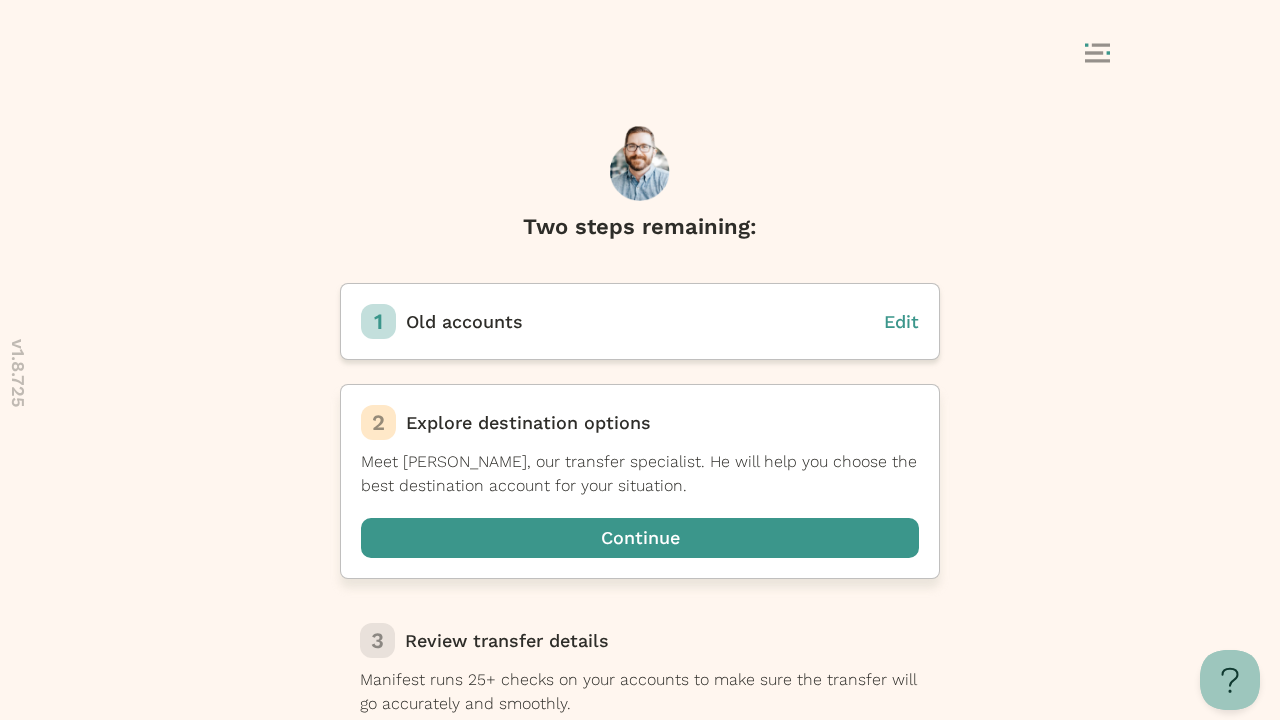 click at bounding box center (640, 538) 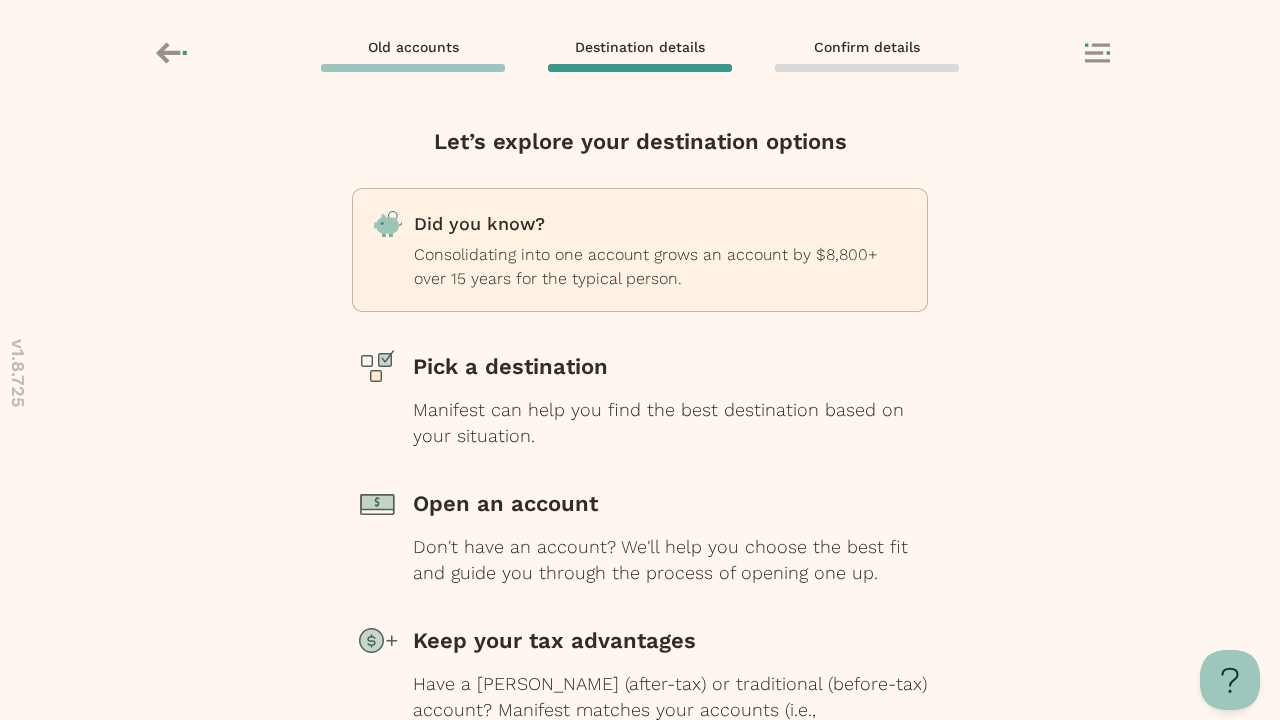 click at bounding box center (640, 825) 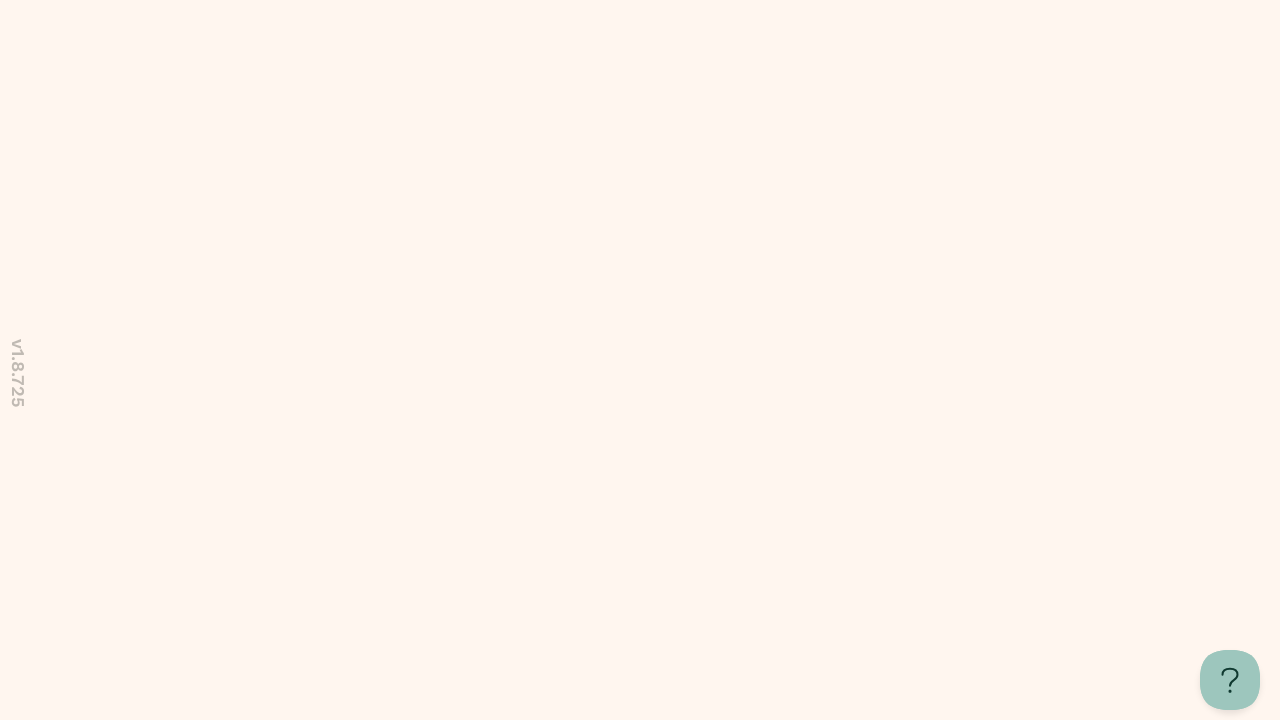 scroll, scrollTop: 0, scrollLeft: 0, axis: both 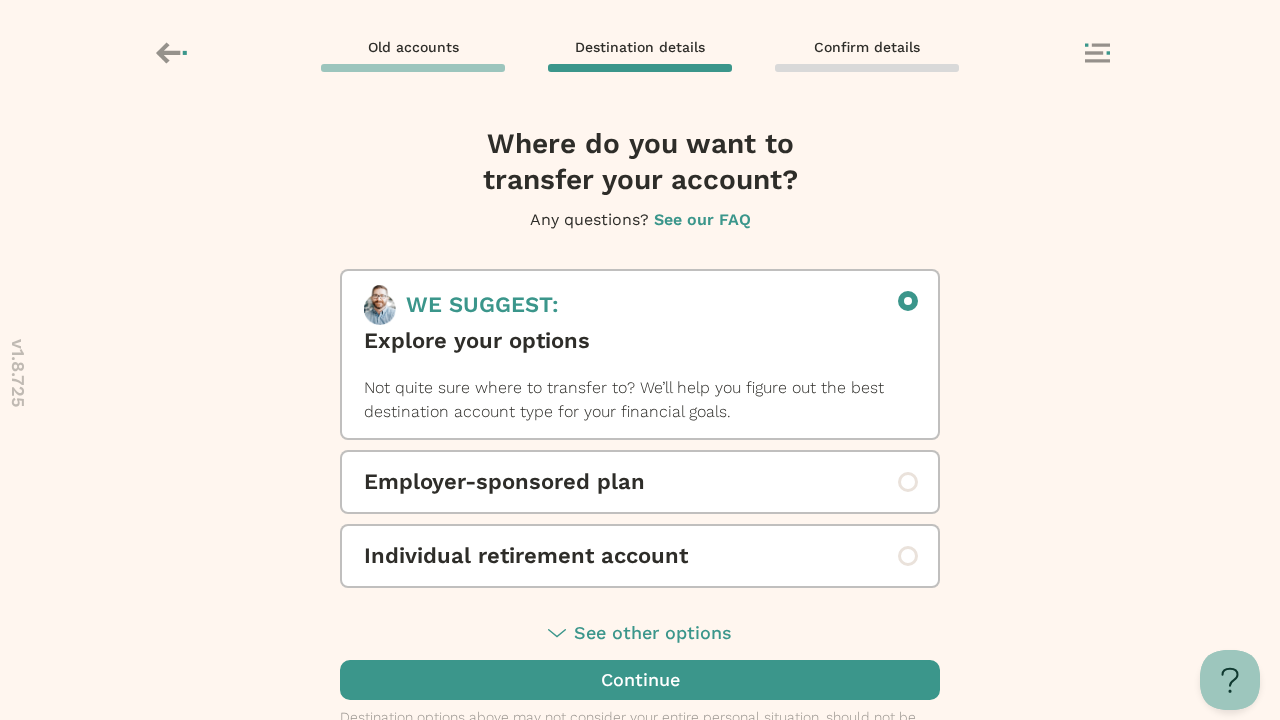 click on "Individual retirement account" at bounding box center [640, 556] 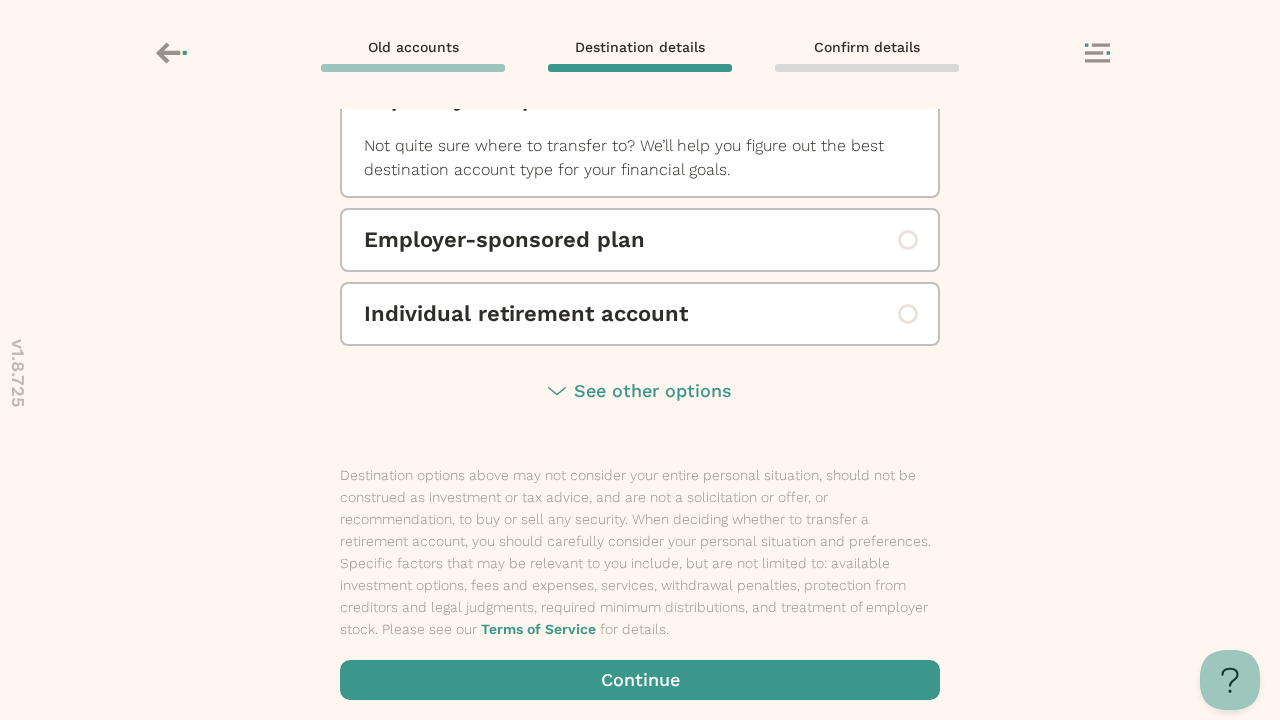 click at bounding box center [640, 680] 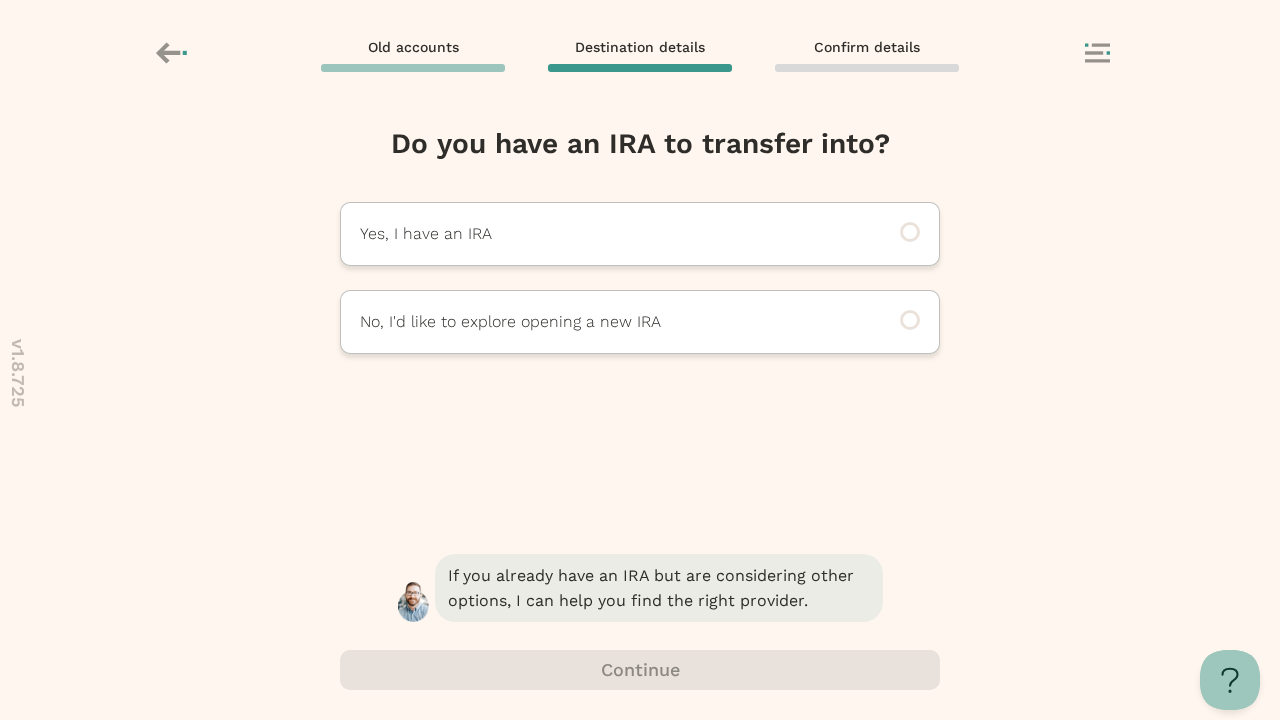 scroll, scrollTop: 0, scrollLeft: 0, axis: both 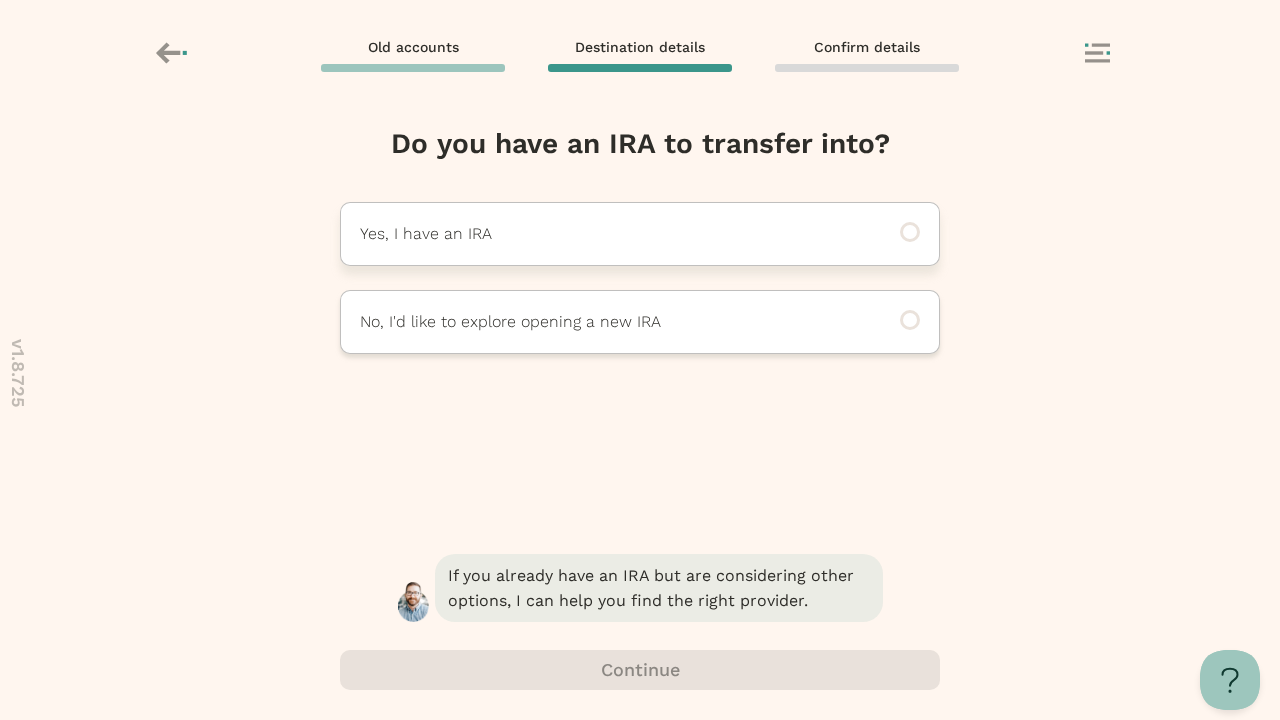 click on "Yes, I have an IRA" at bounding box center [612, 234] 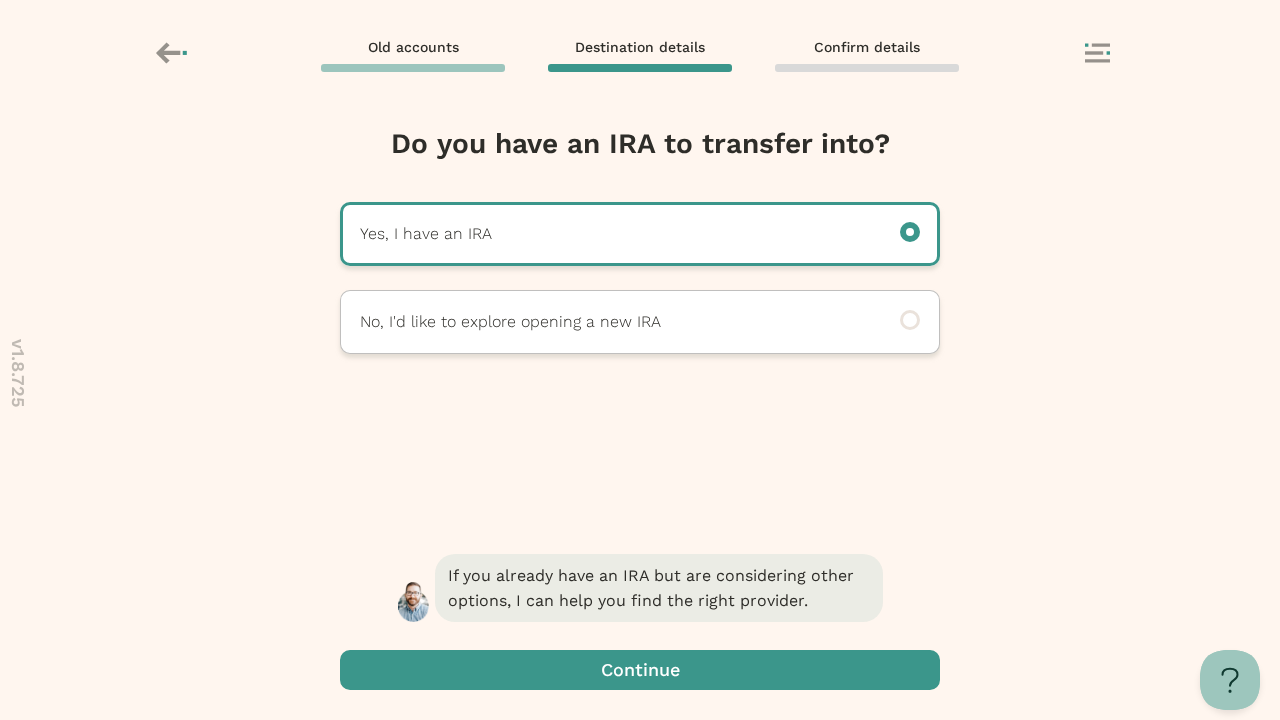 click at bounding box center (640, 670) 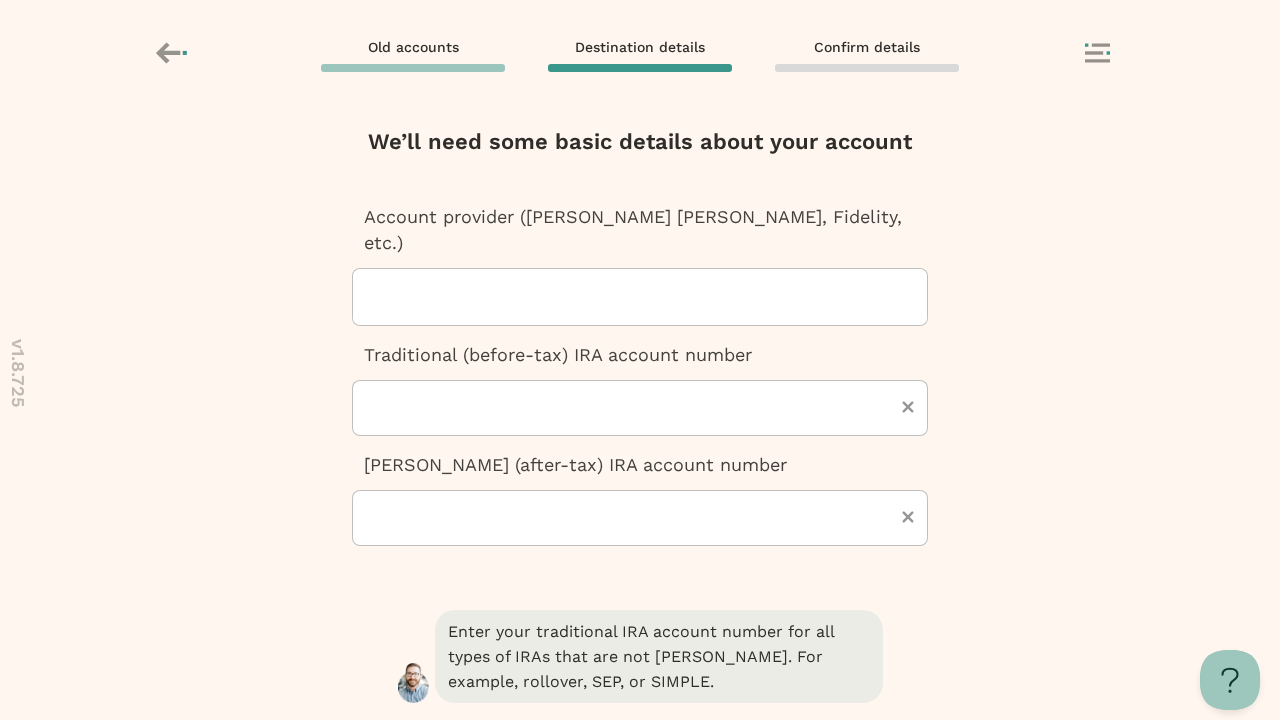 click at bounding box center (648, 297) 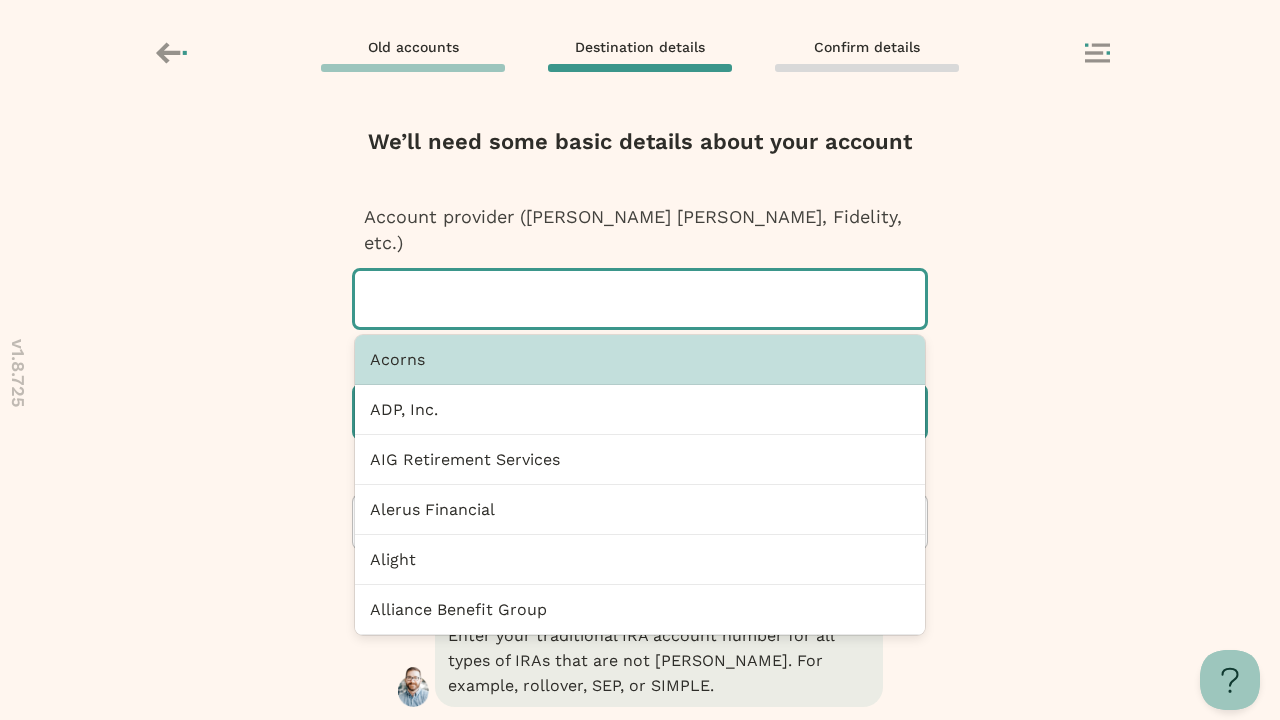 click at bounding box center [640, 412] 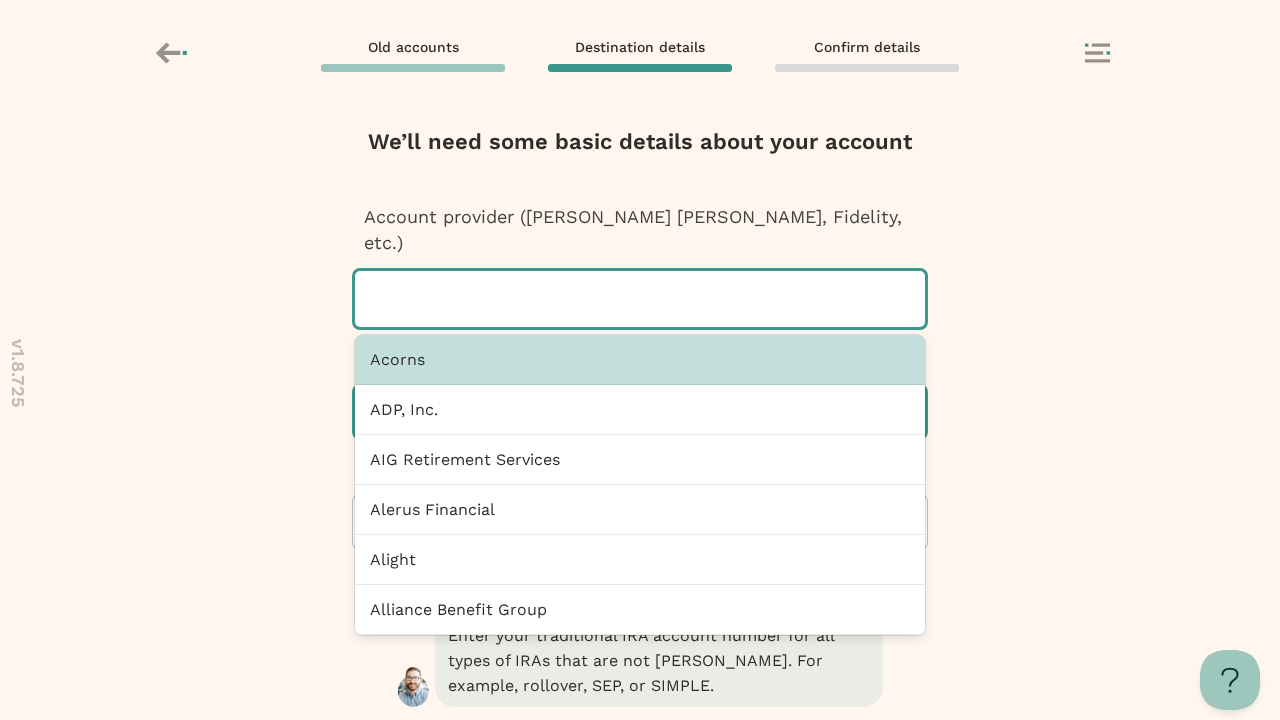click at bounding box center (640, 412) 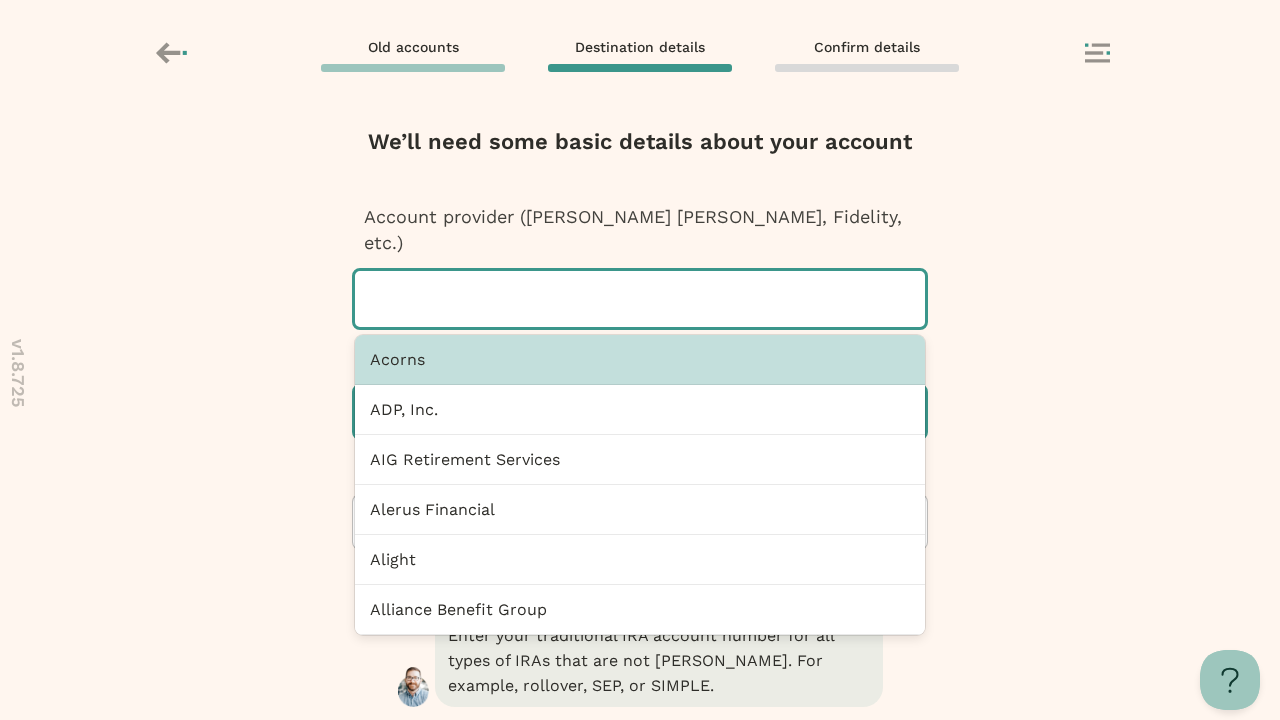 click at bounding box center [640, 412] 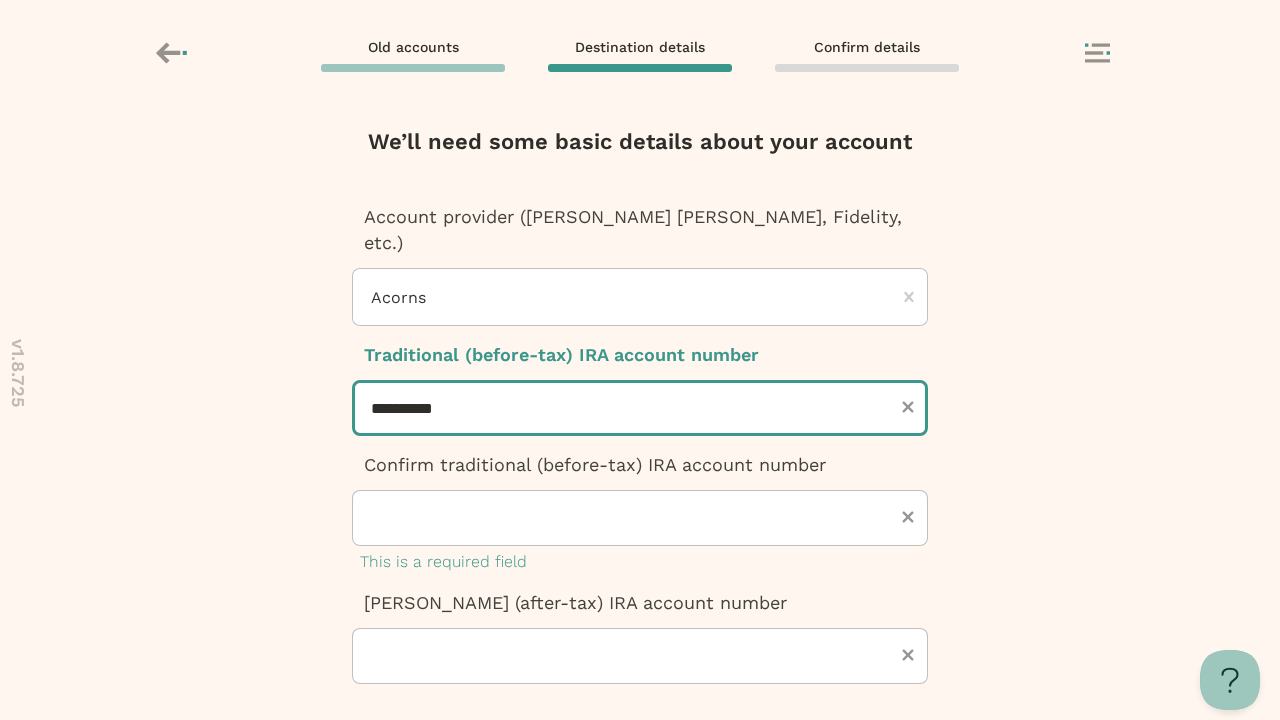 type on "**********" 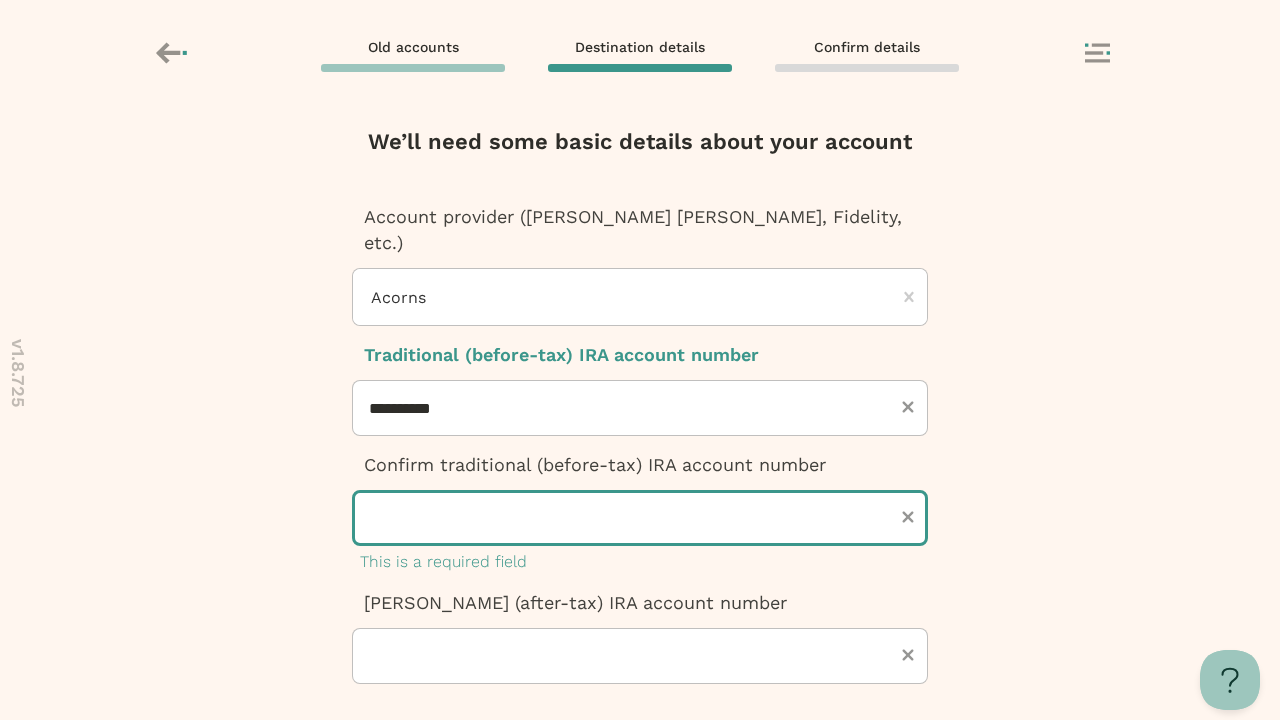click at bounding box center (640, 518) 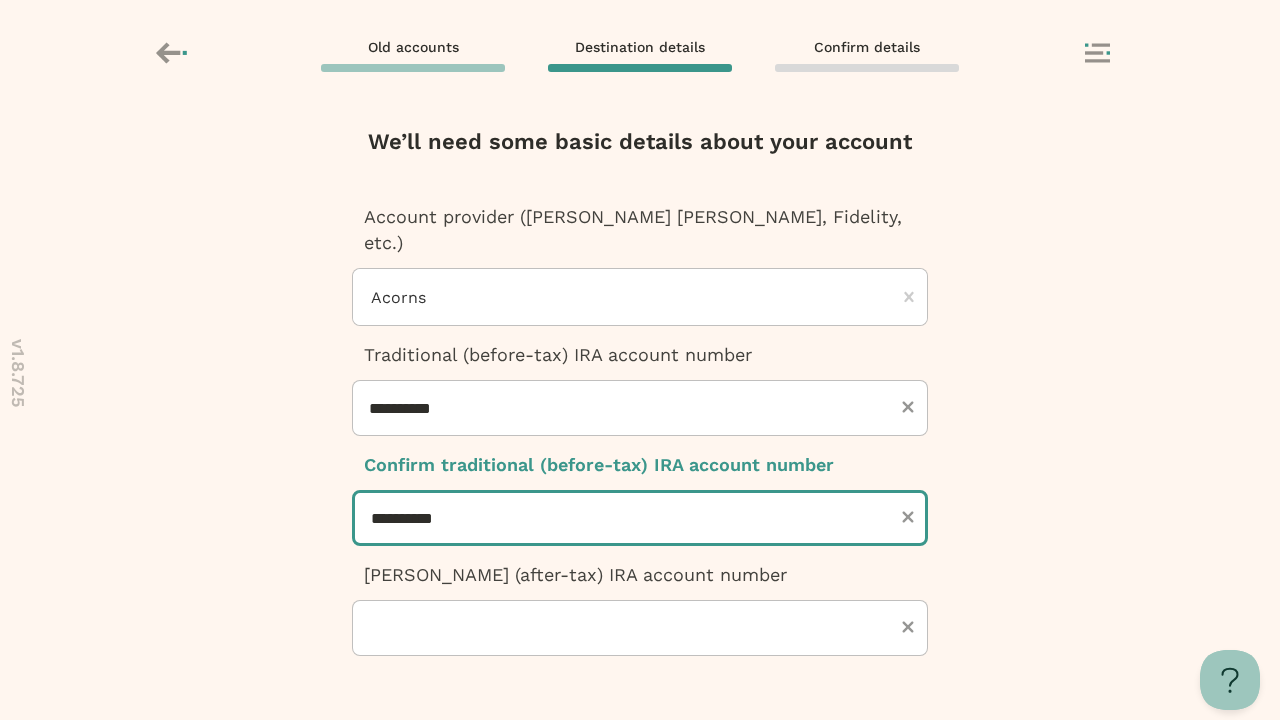 type on "**********" 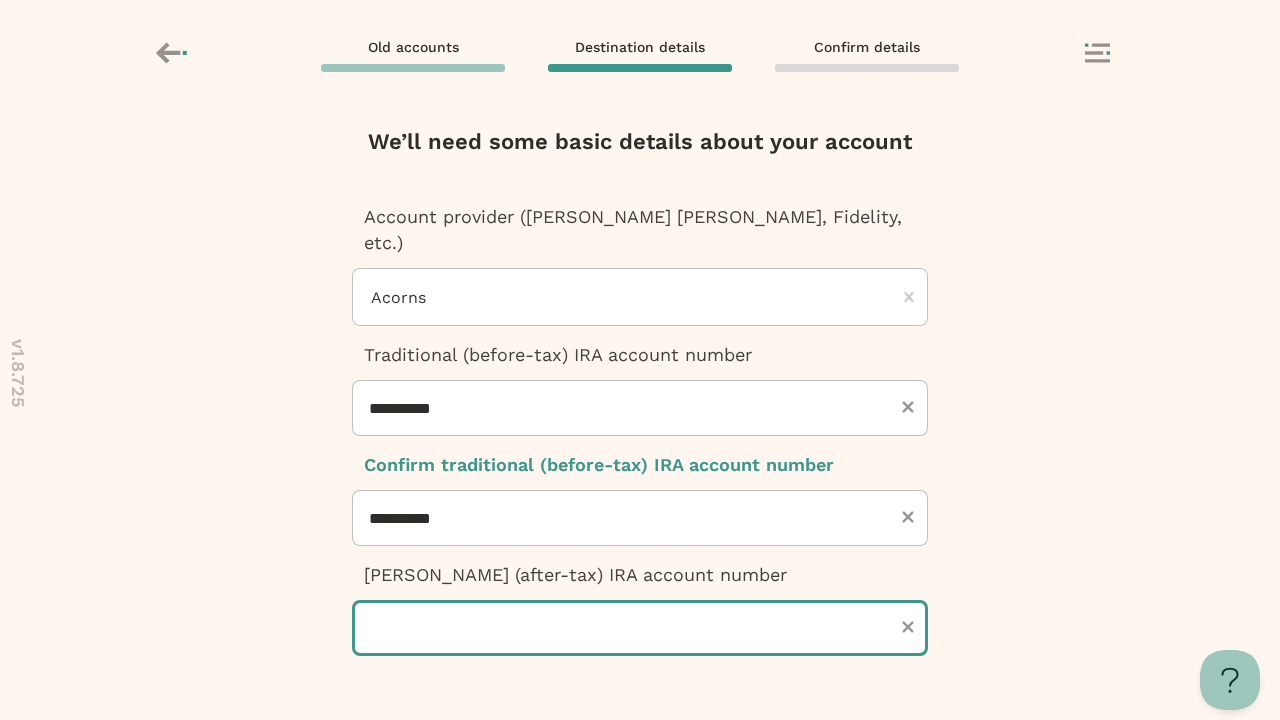 click at bounding box center [640, 628] 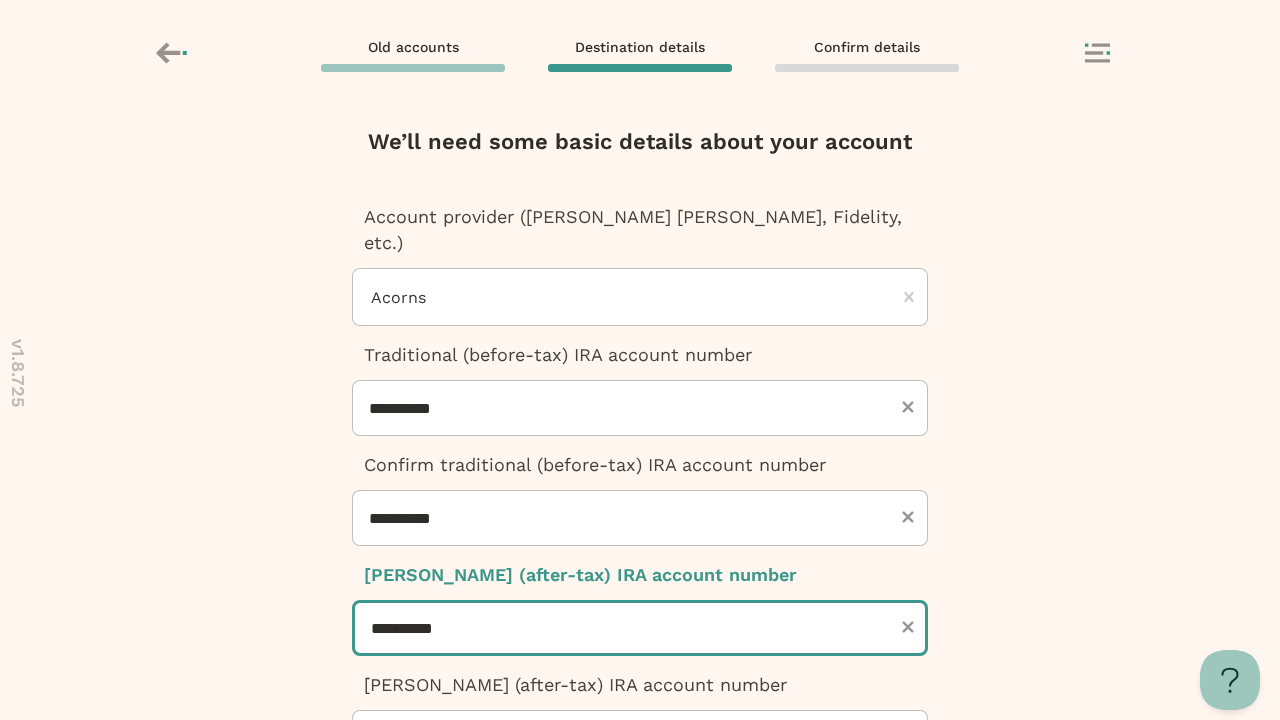 type on "**********" 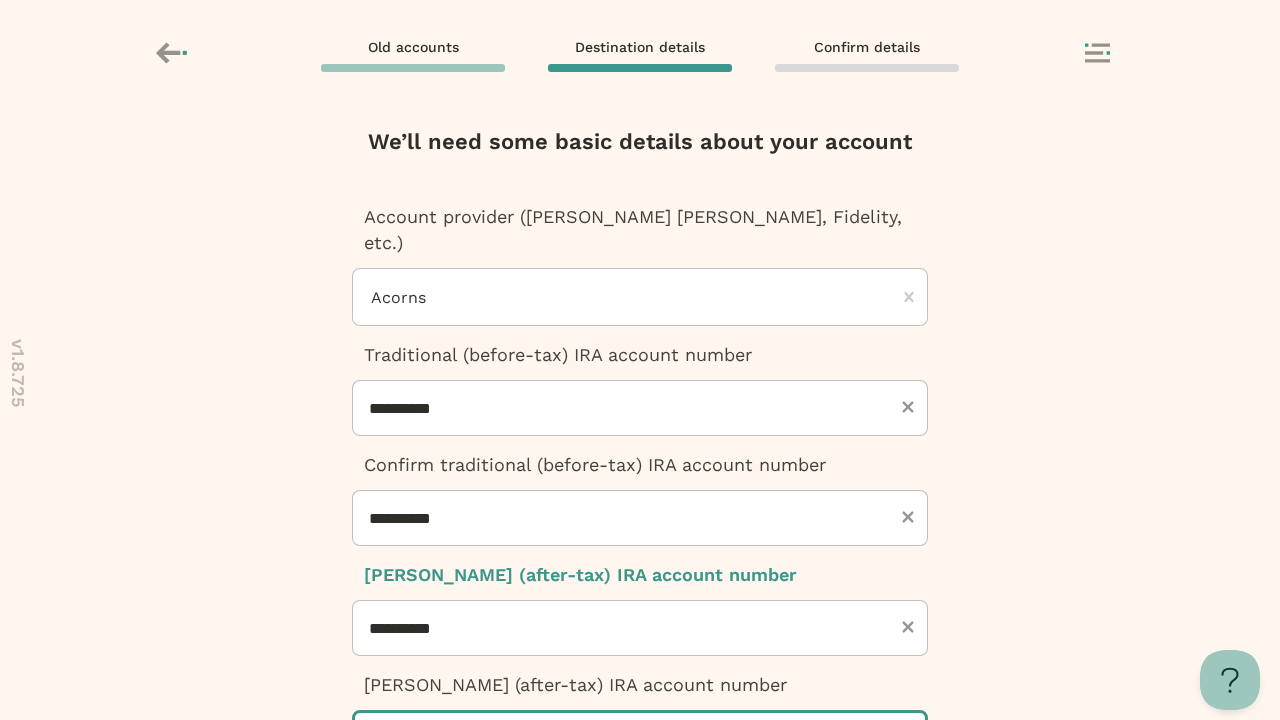 click at bounding box center [640, 738] 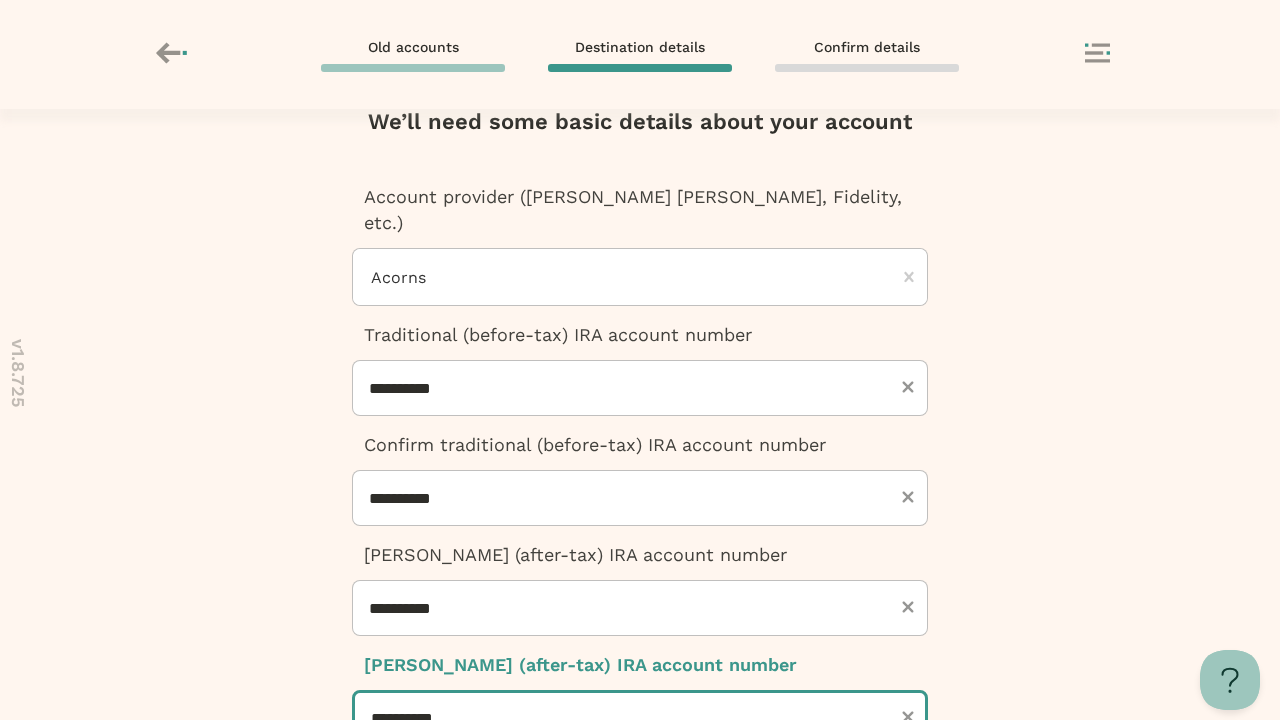 type on "**********" 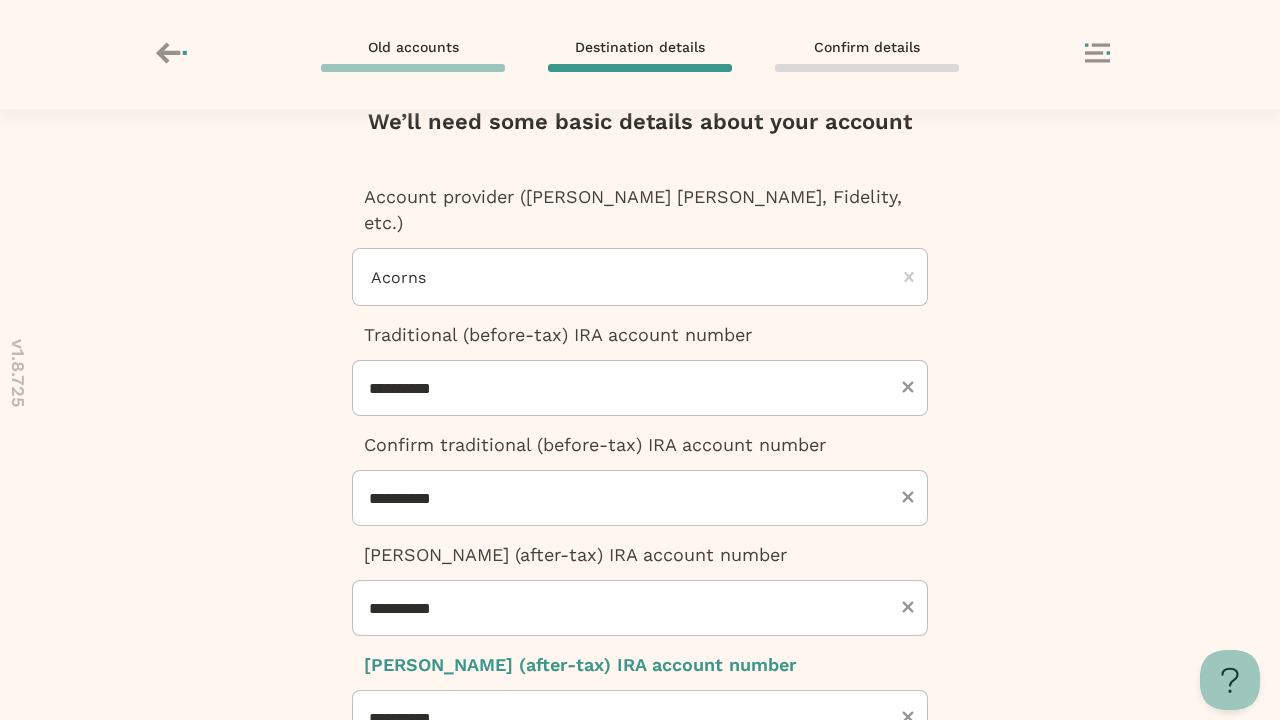 click at bounding box center [640, 979] 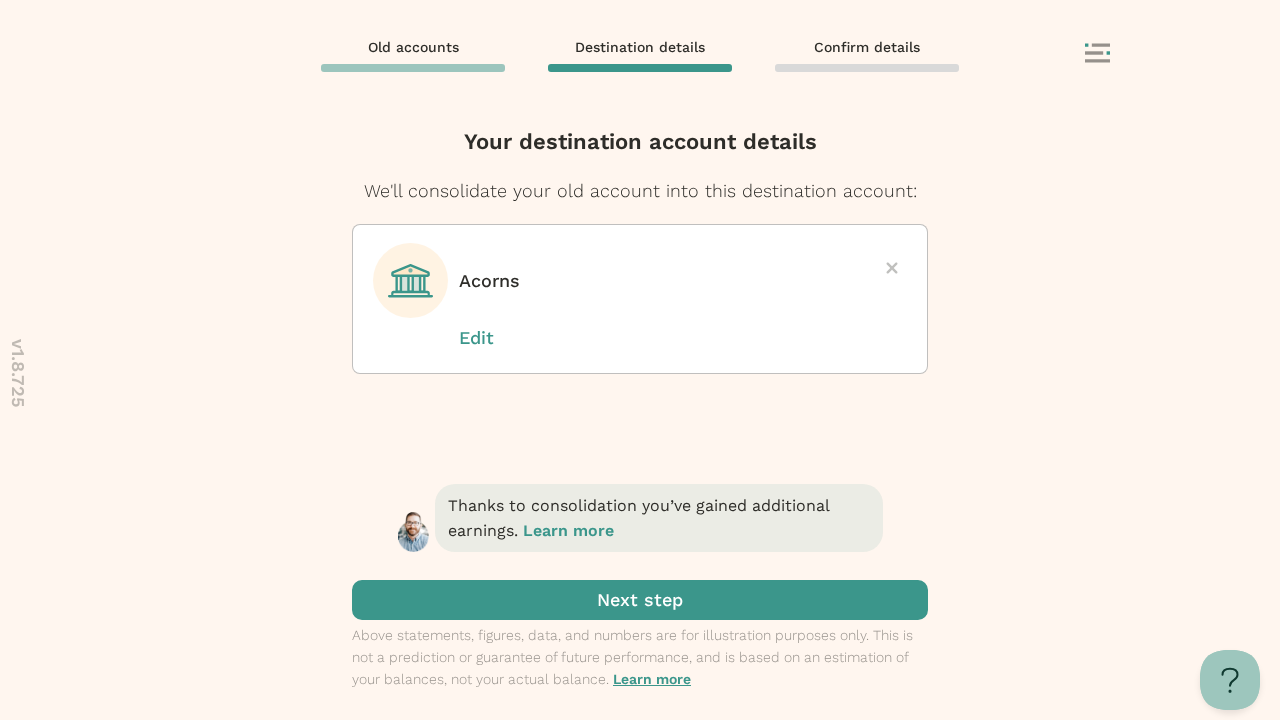 scroll, scrollTop: 0, scrollLeft: 0, axis: both 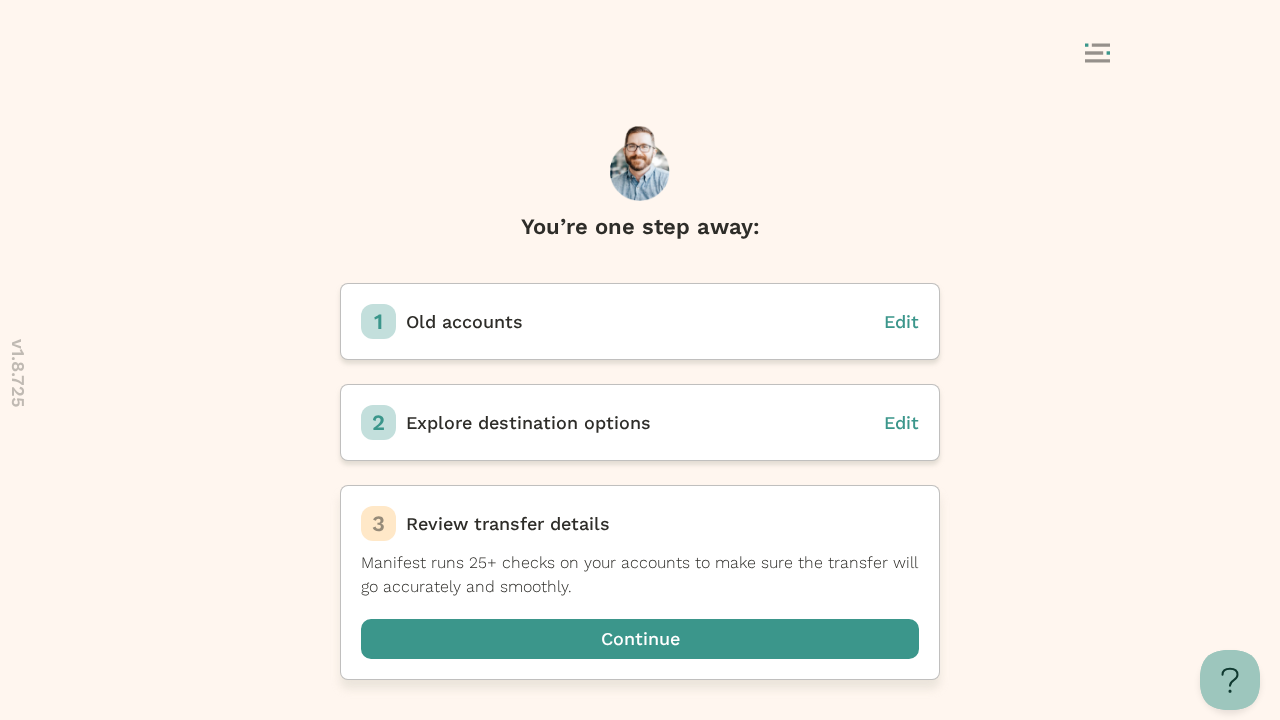click at bounding box center (640, 639) 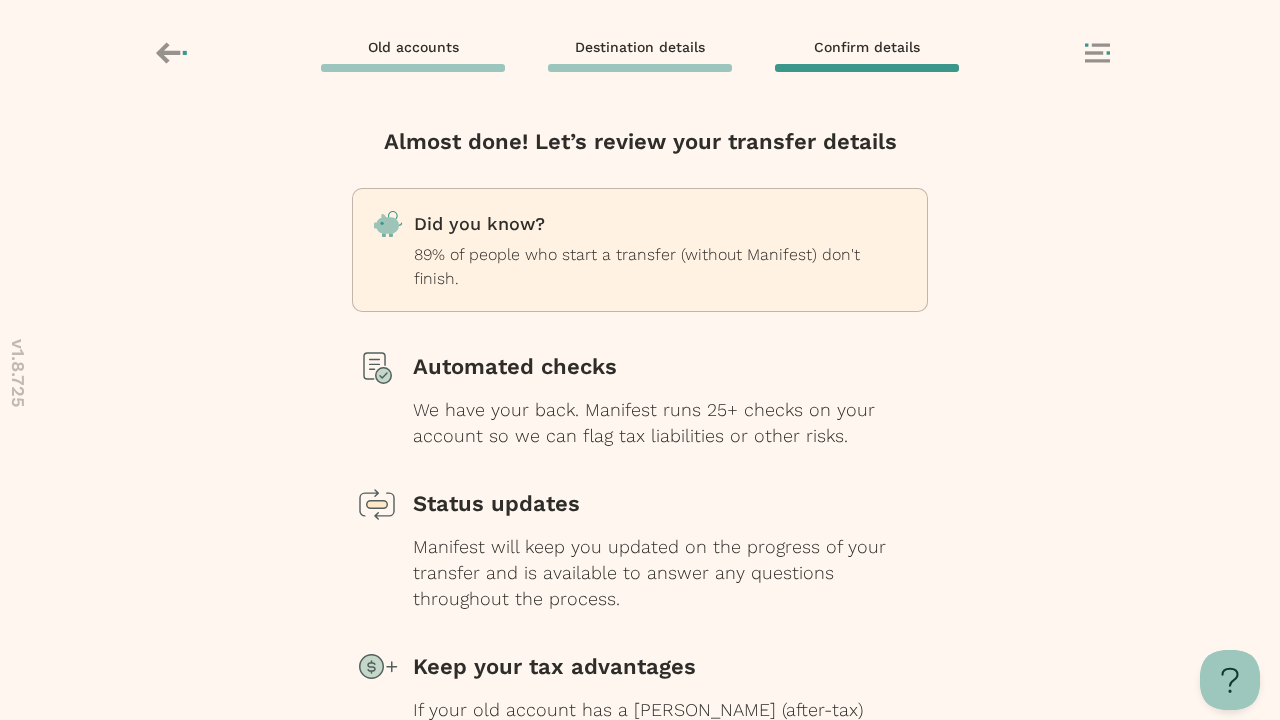 click at bounding box center (640, 825) 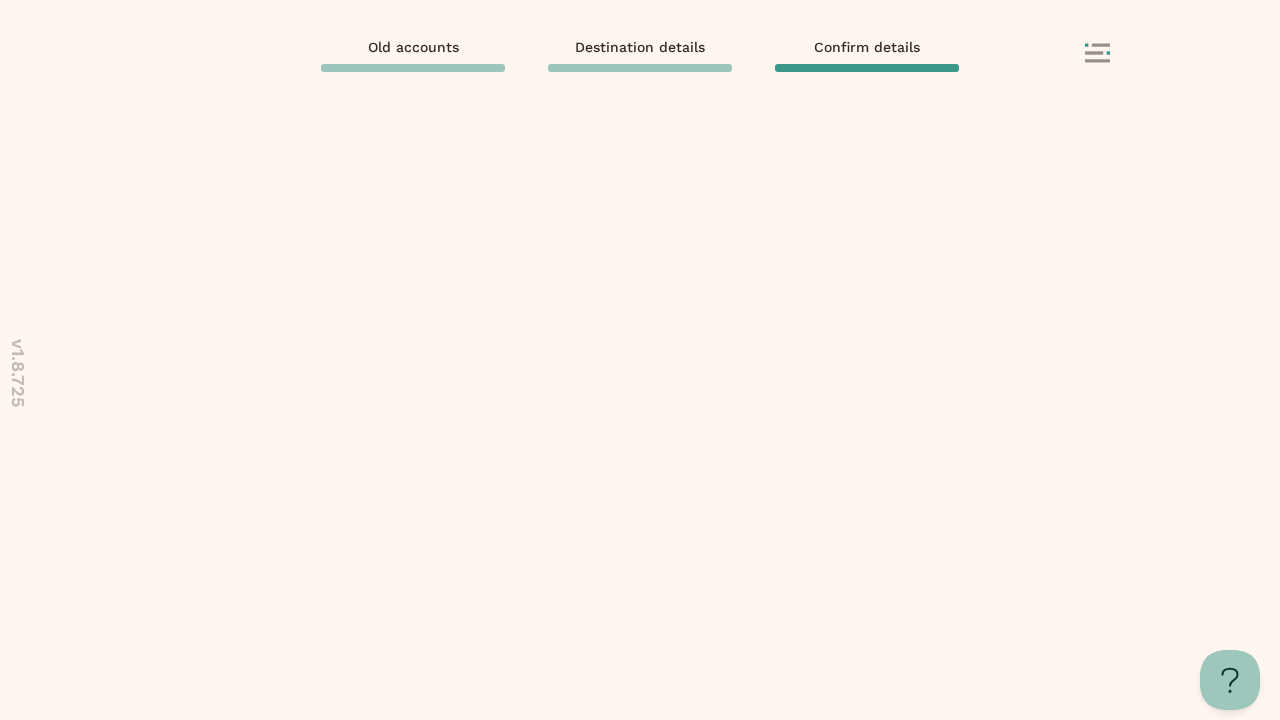 scroll, scrollTop: 0, scrollLeft: 0, axis: both 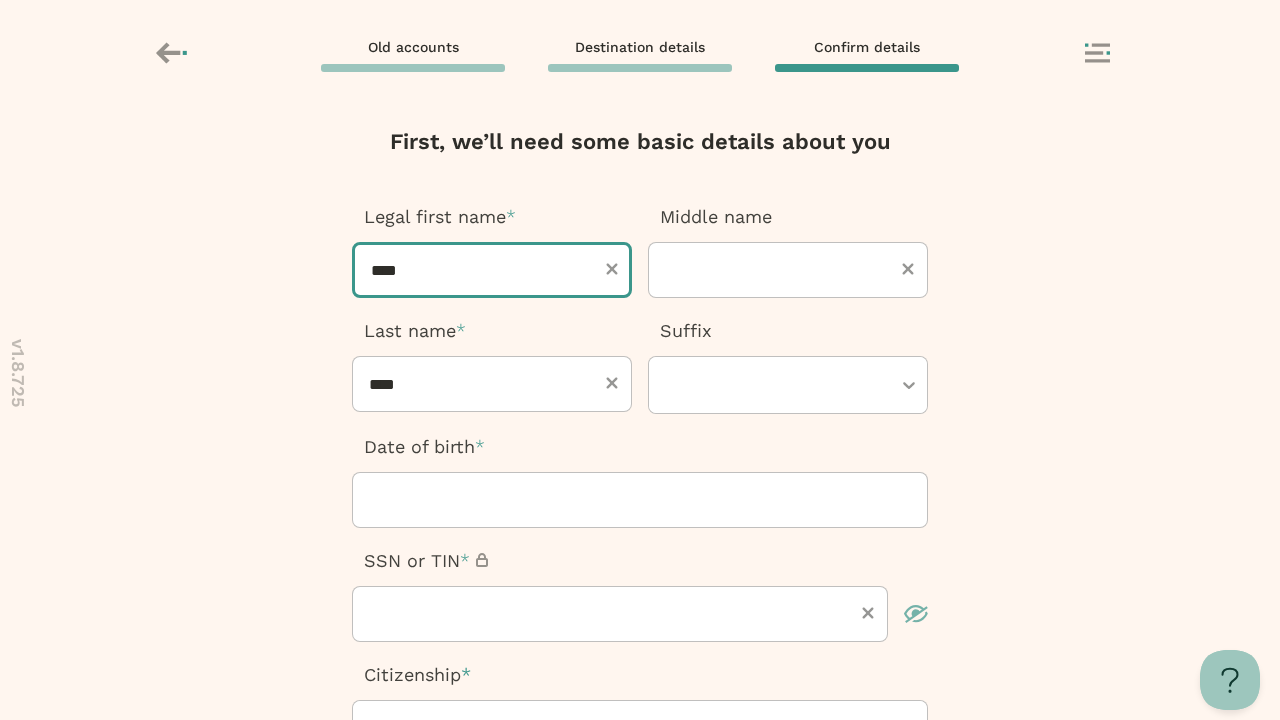 click on "****" at bounding box center (492, 270) 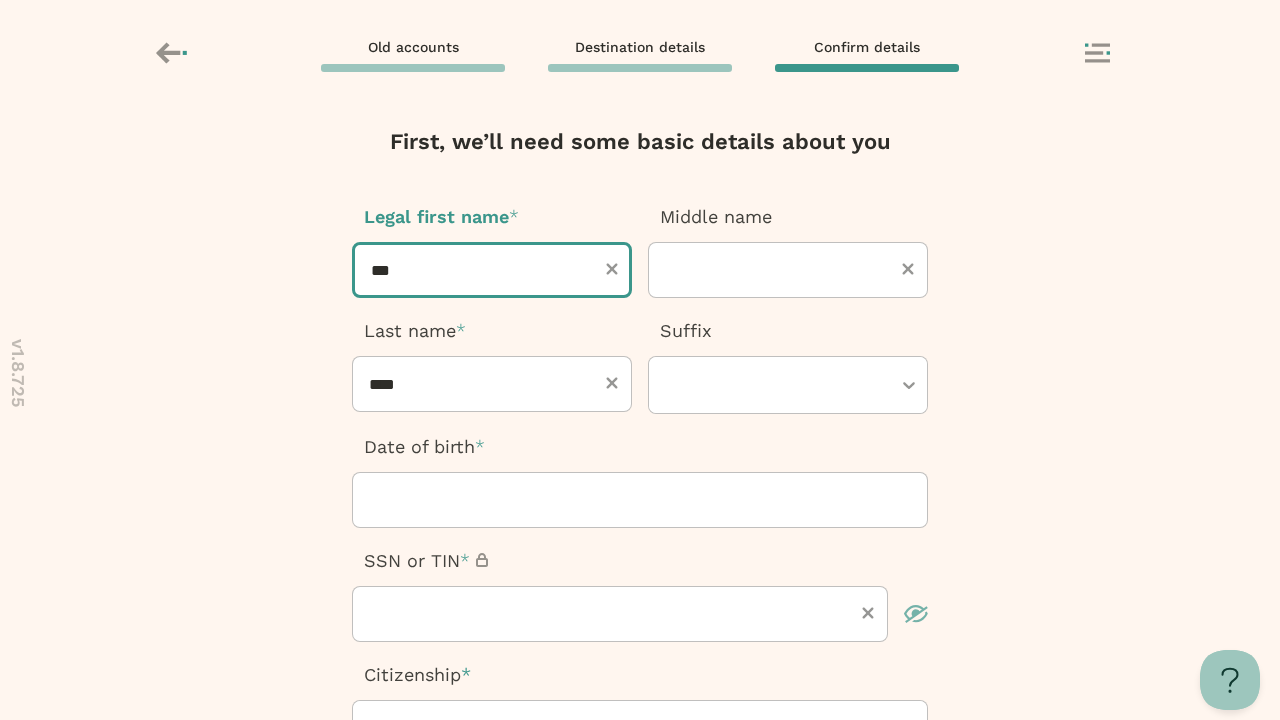 type on "****" 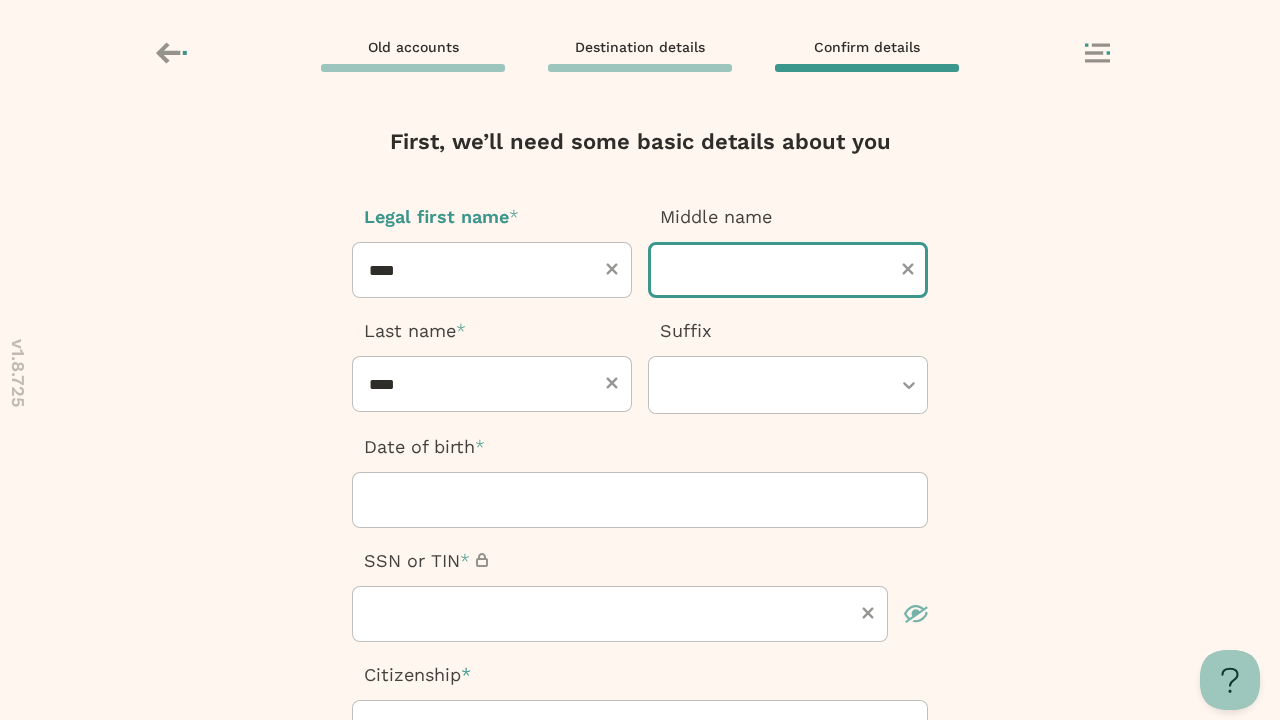 click at bounding box center [788, 270] 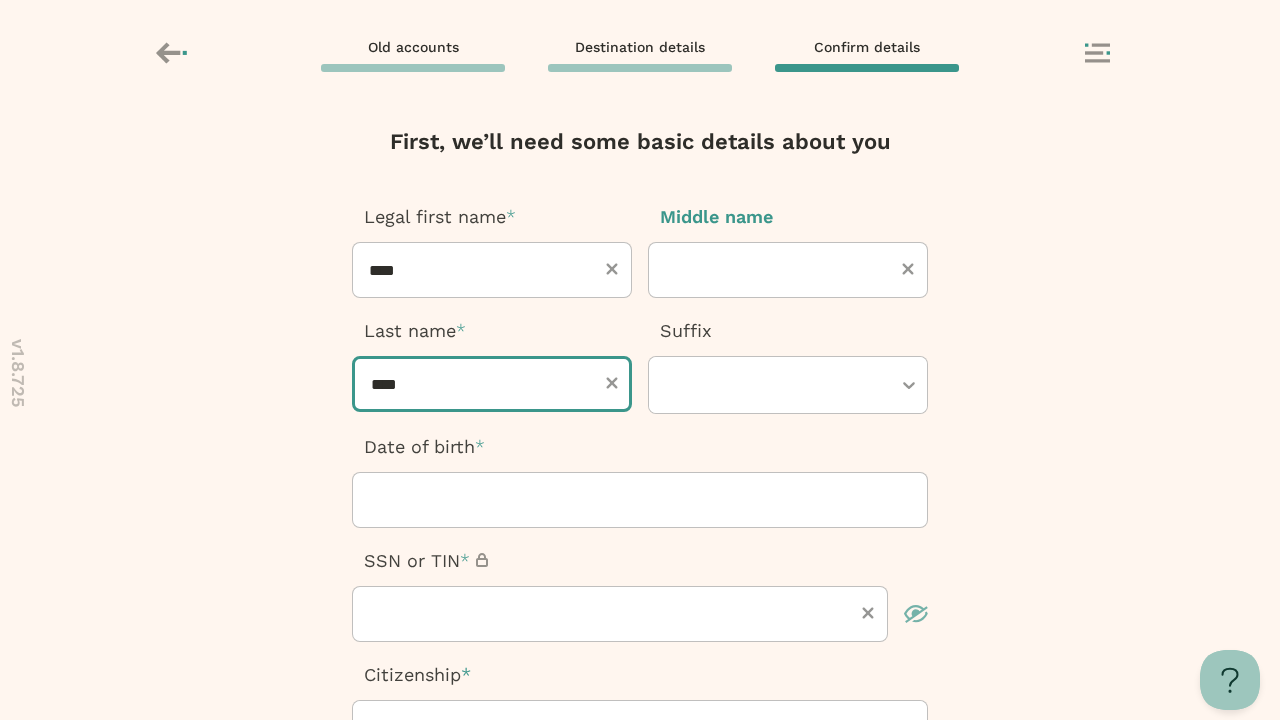 click on "****" at bounding box center [492, 384] 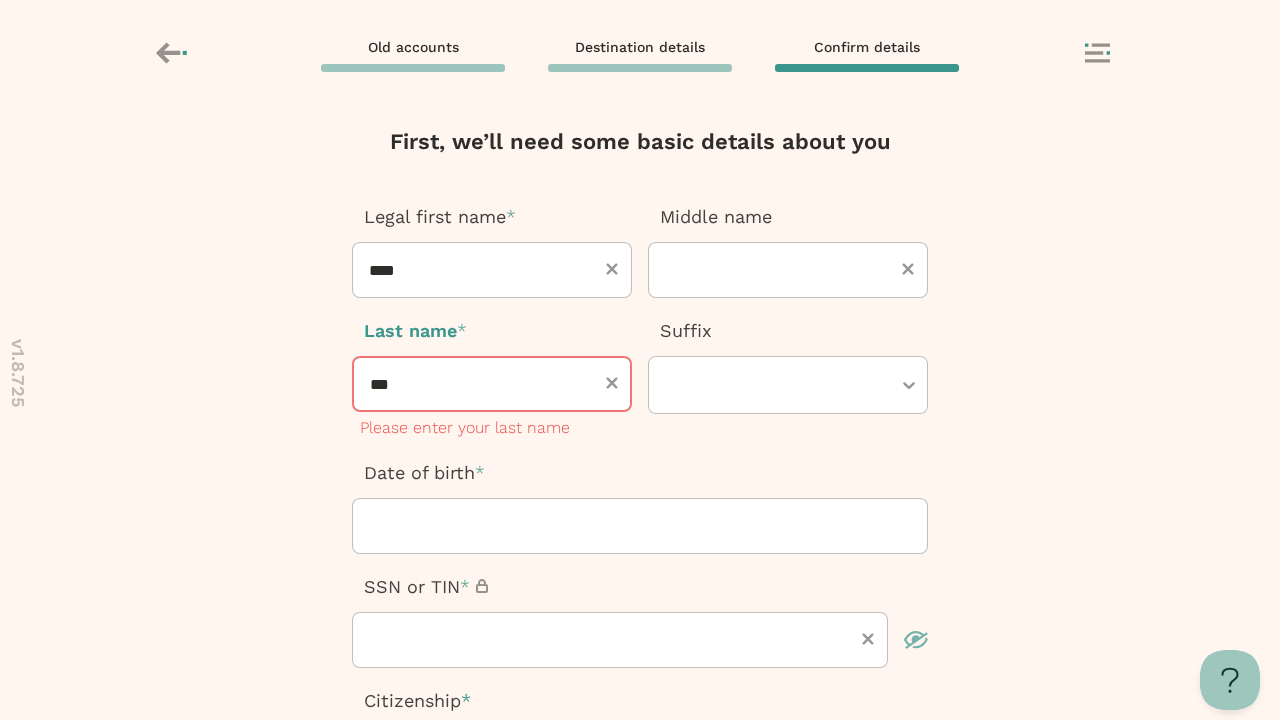 type on "****" 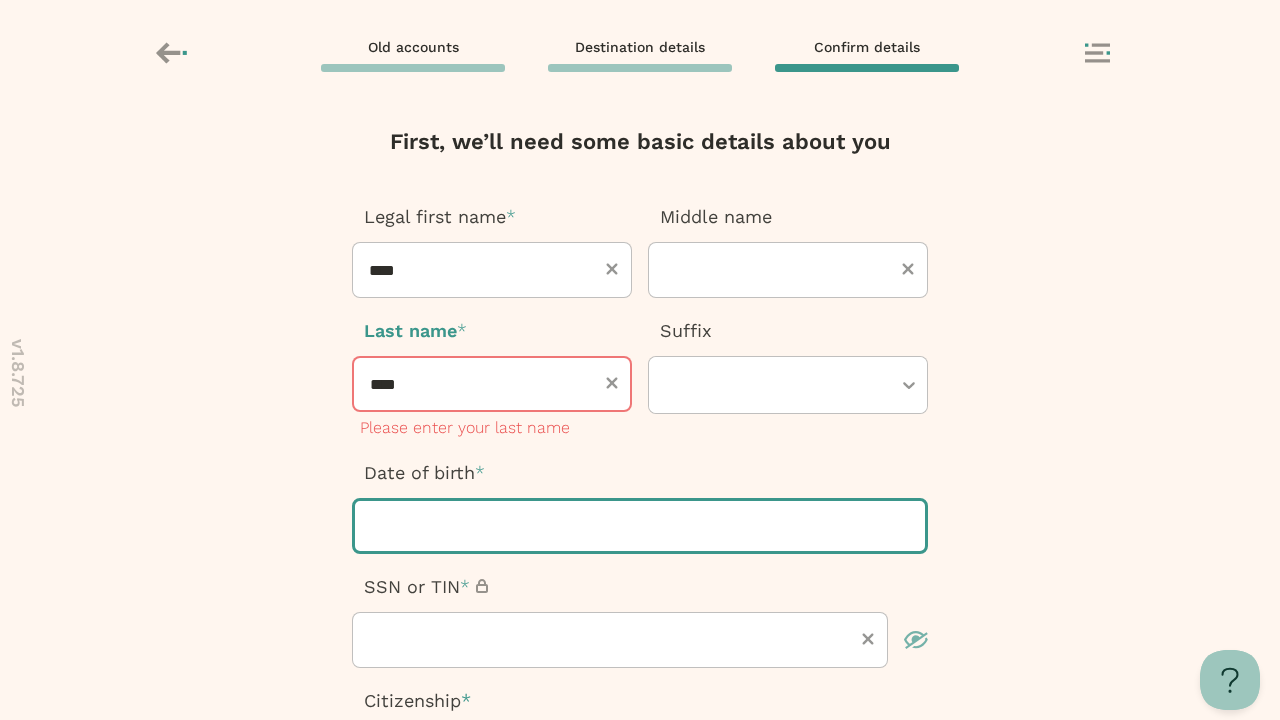 click at bounding box center (640, 526) 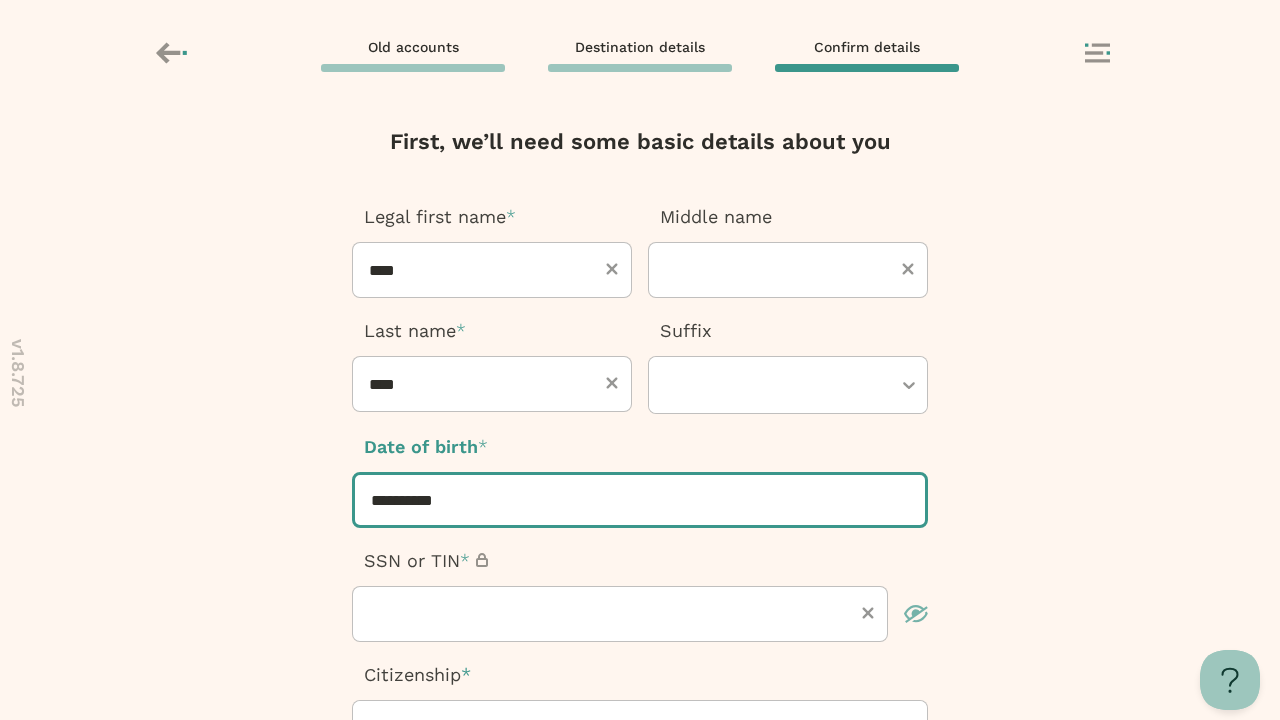 type on "**********" 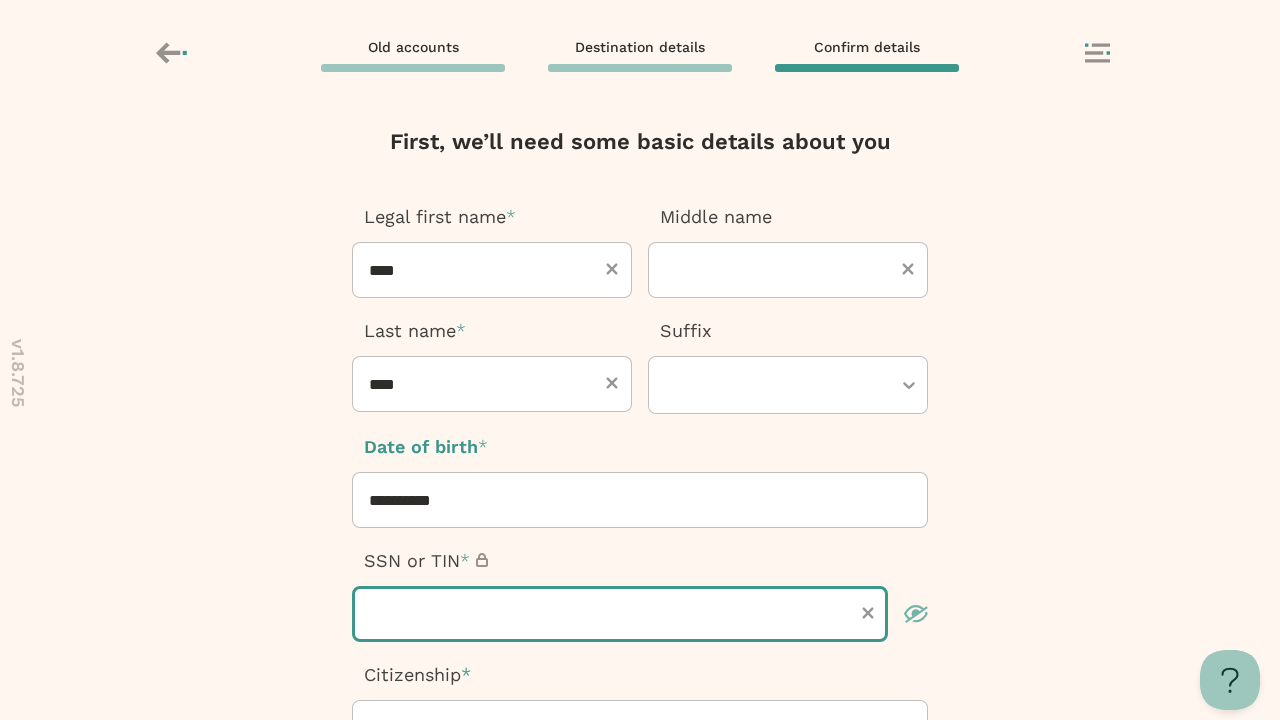 click at bounding box center (620, 614) 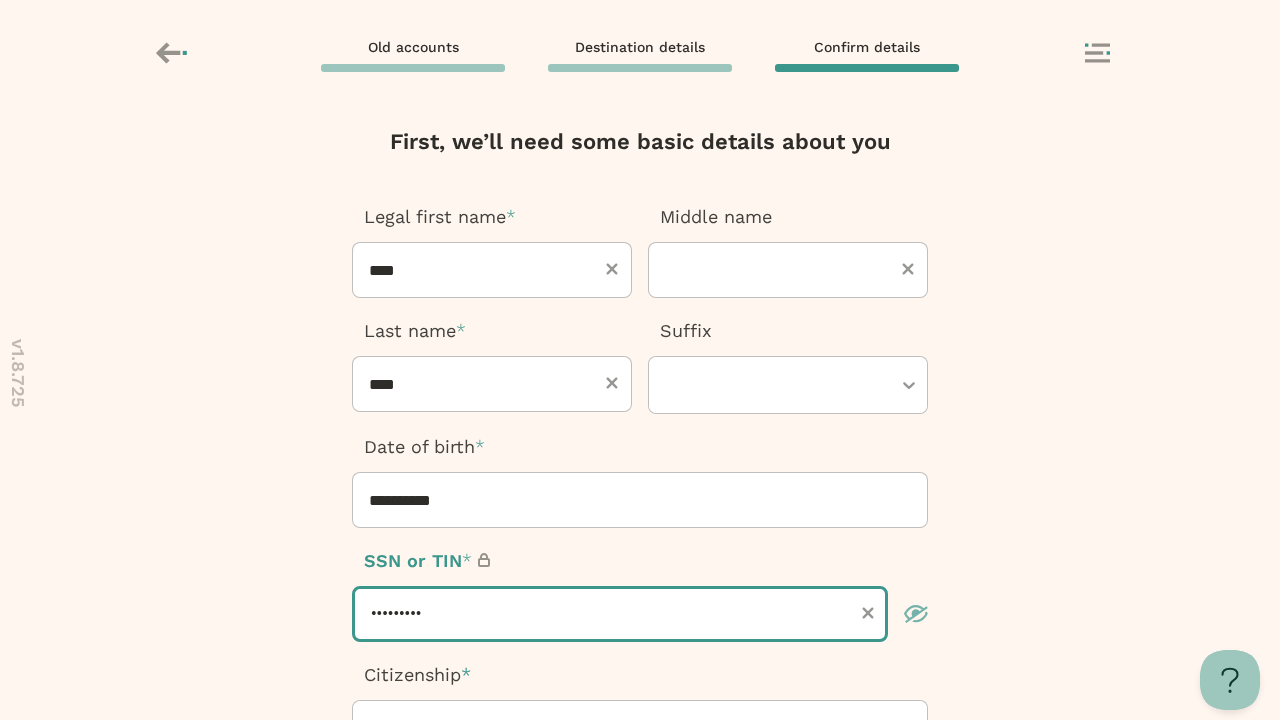 type on "*********" 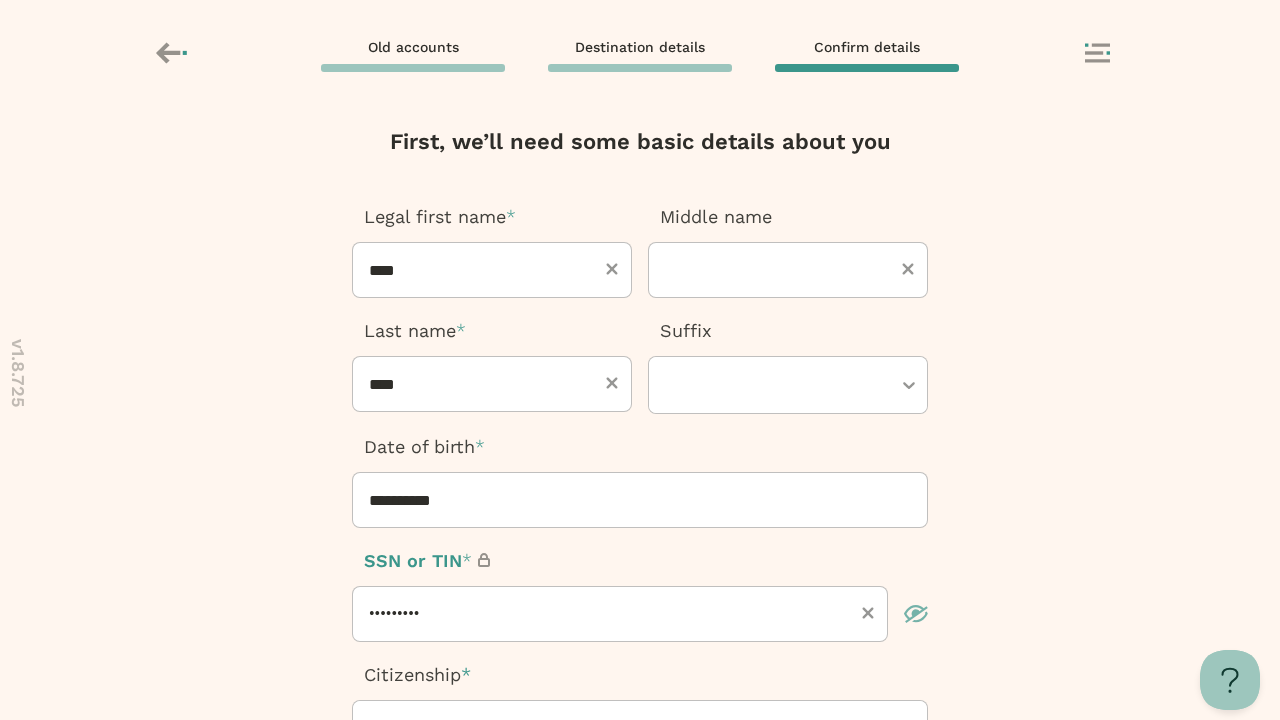 click at bounding box center (630, 729) 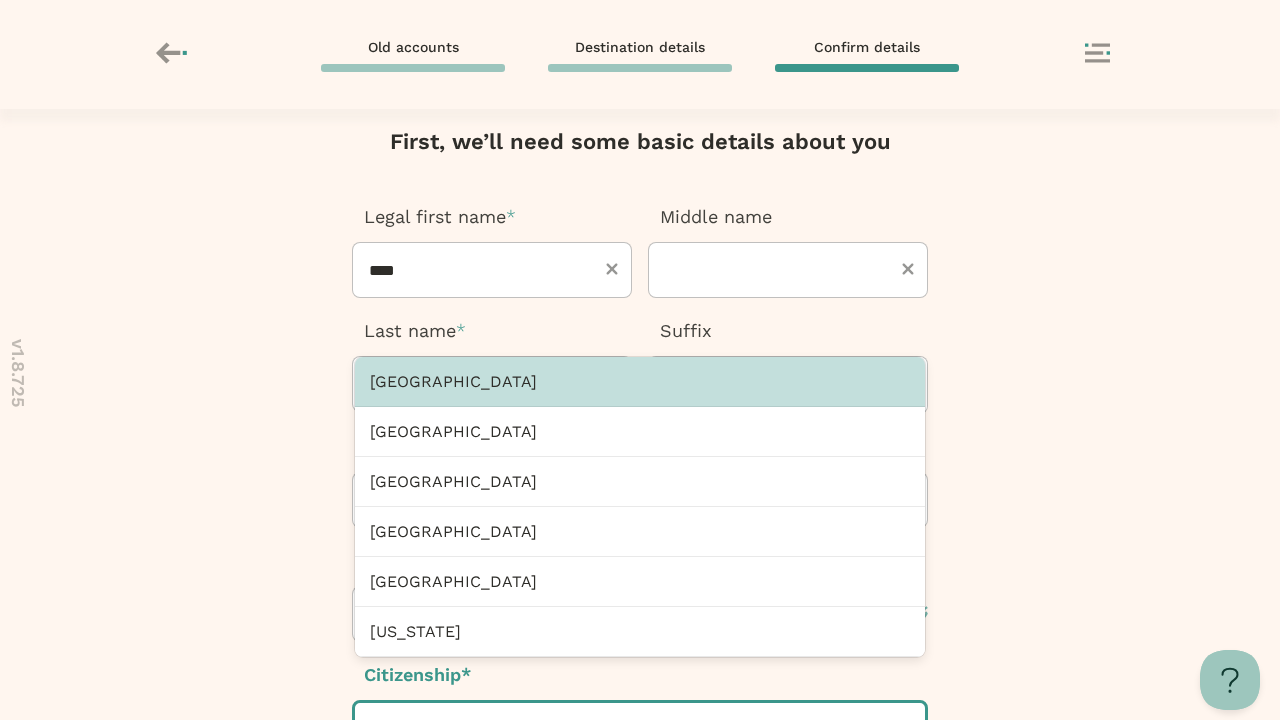 scroll, scrollTop: 38, scrollLeft: 0, axis: vertical 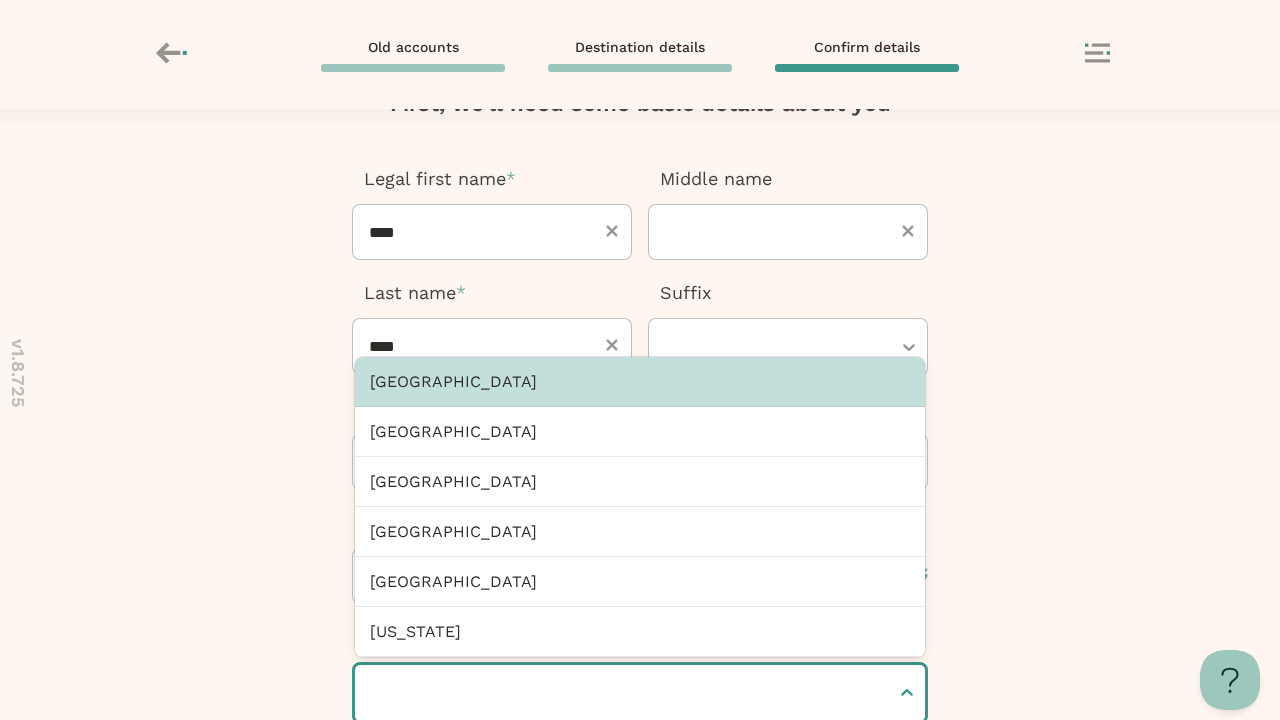 click at bounding box center [373, 693] 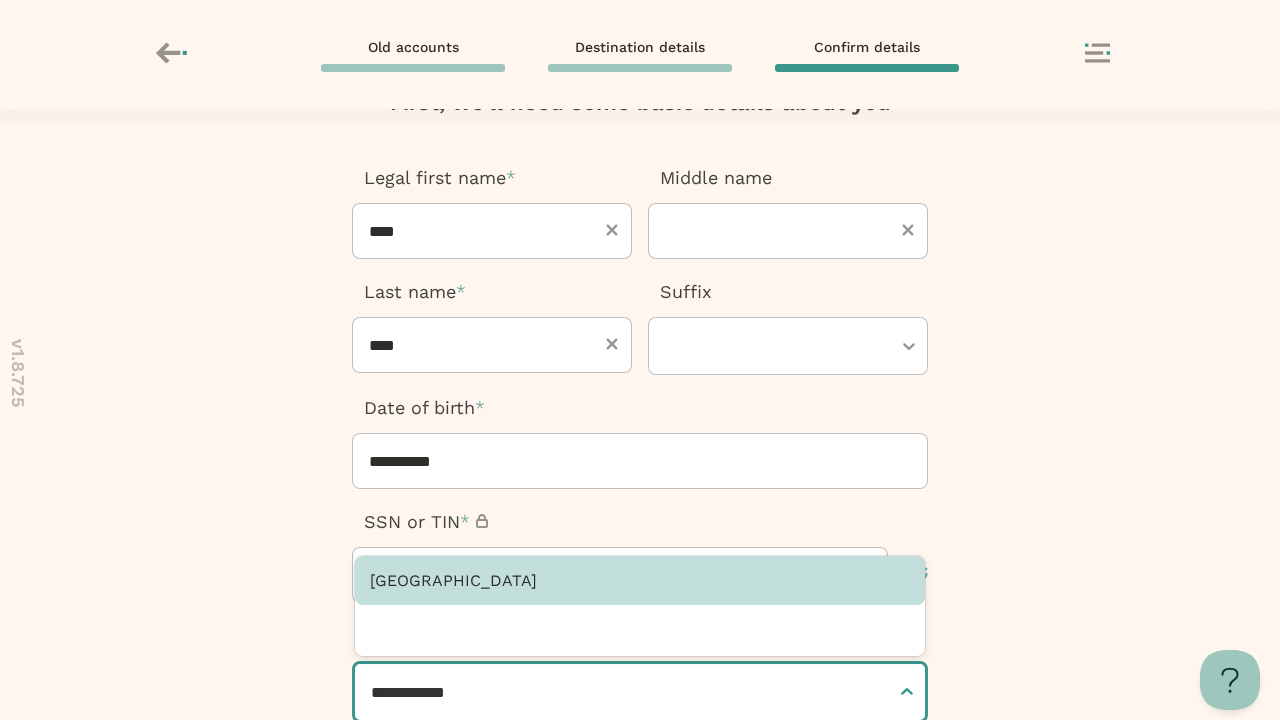 type on "**********" 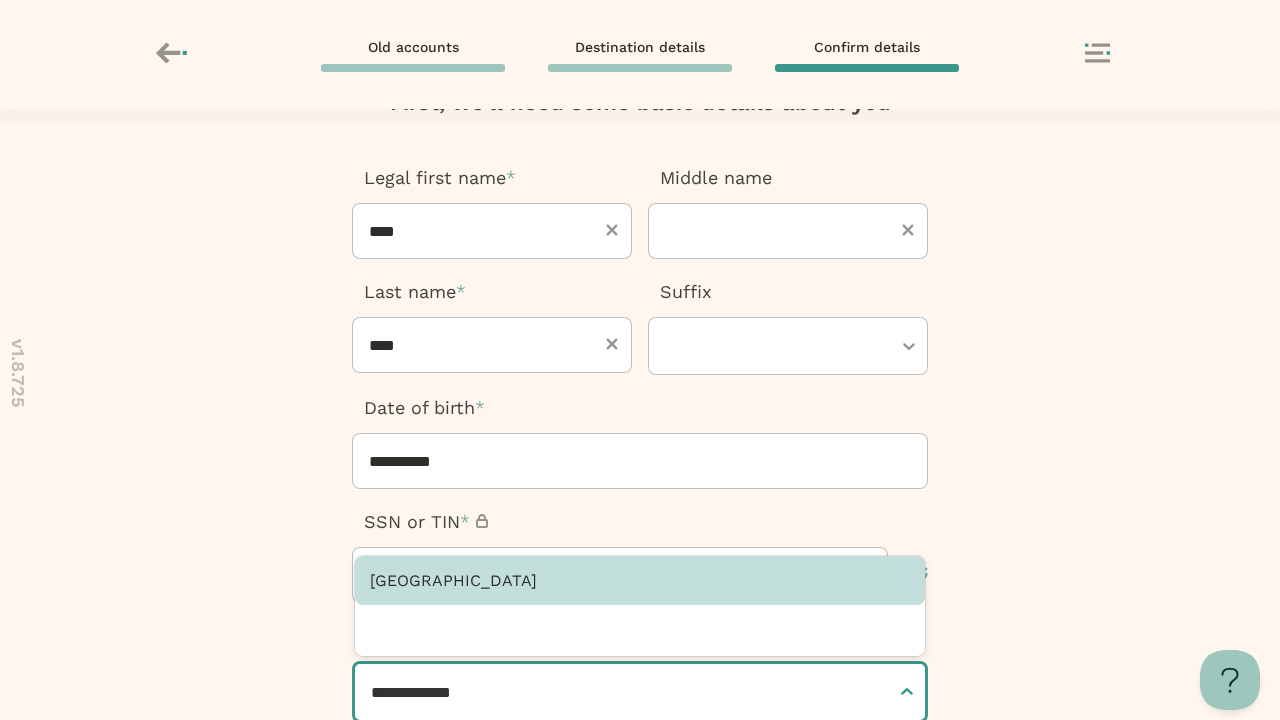 type 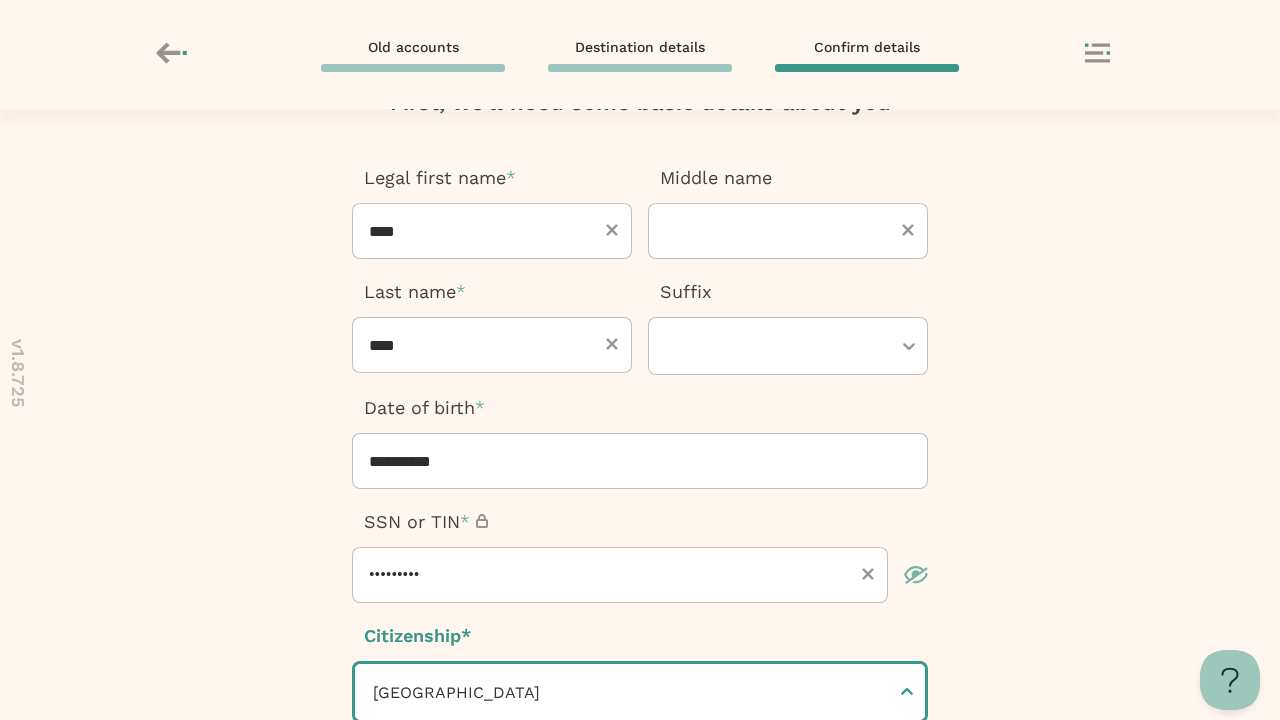 click at bounding box center (640, 891) 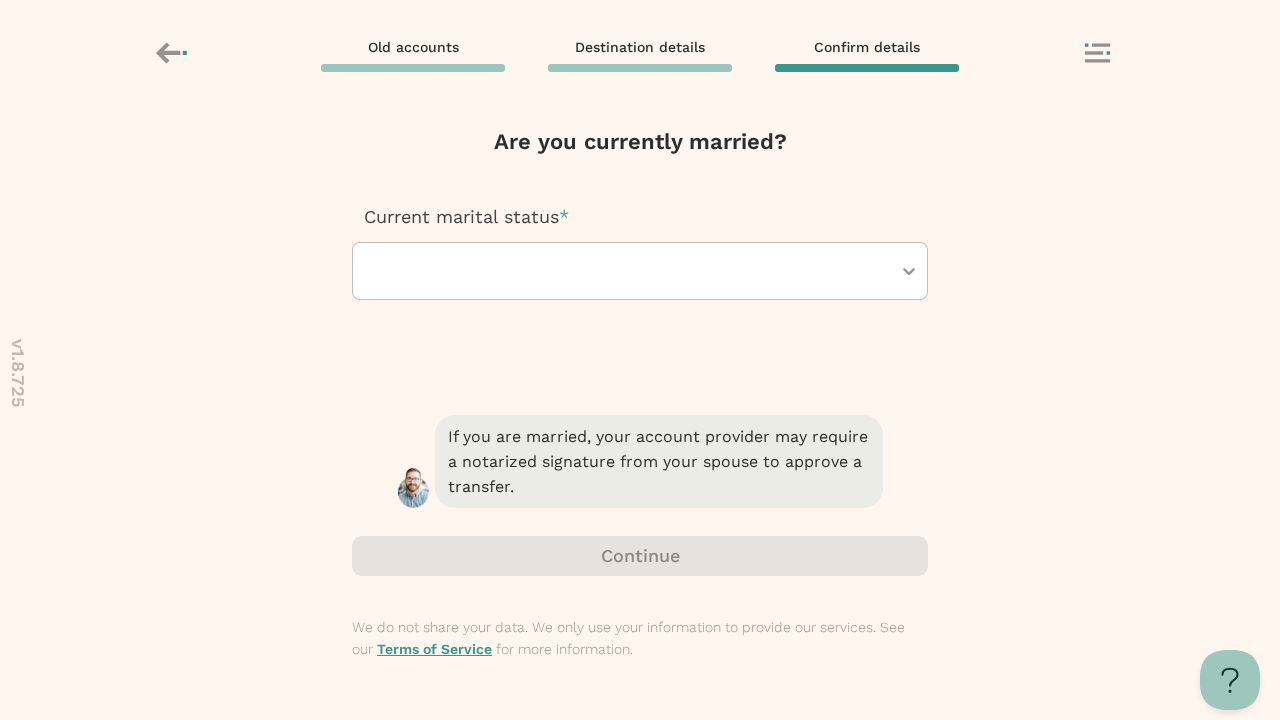 click at bounding box center [630, 271] 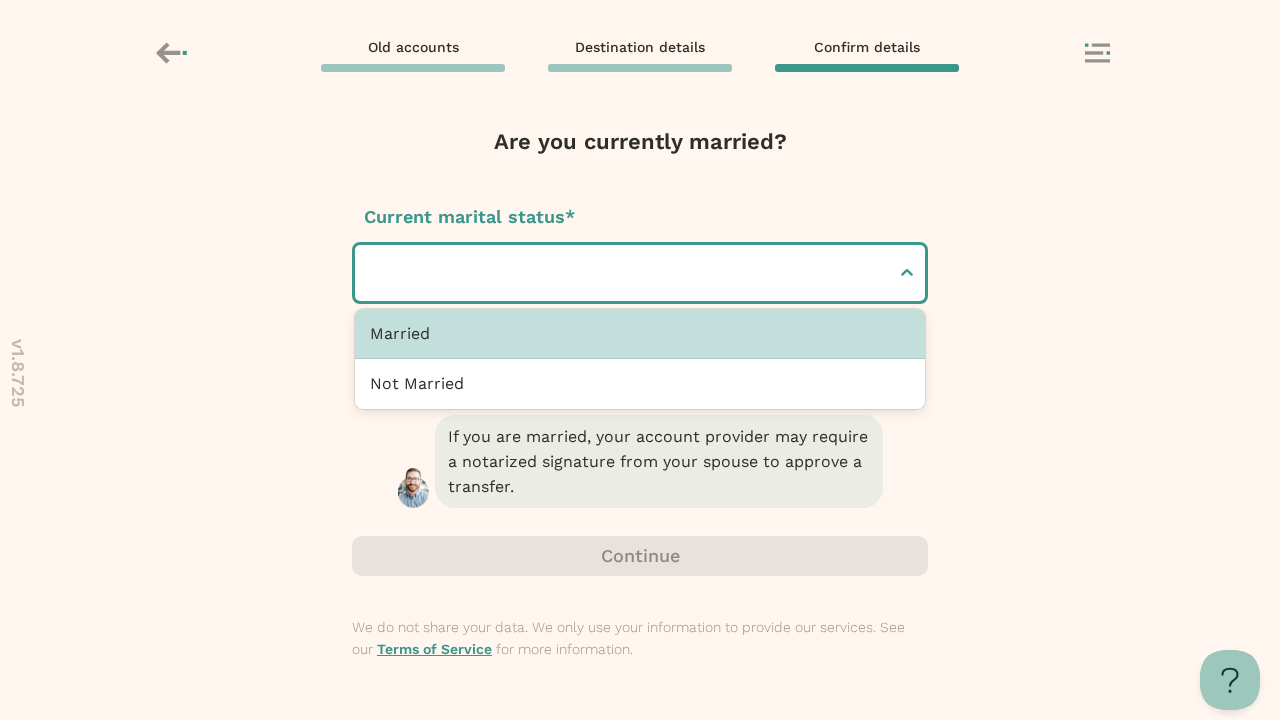 click at bounding box center [373, 273] 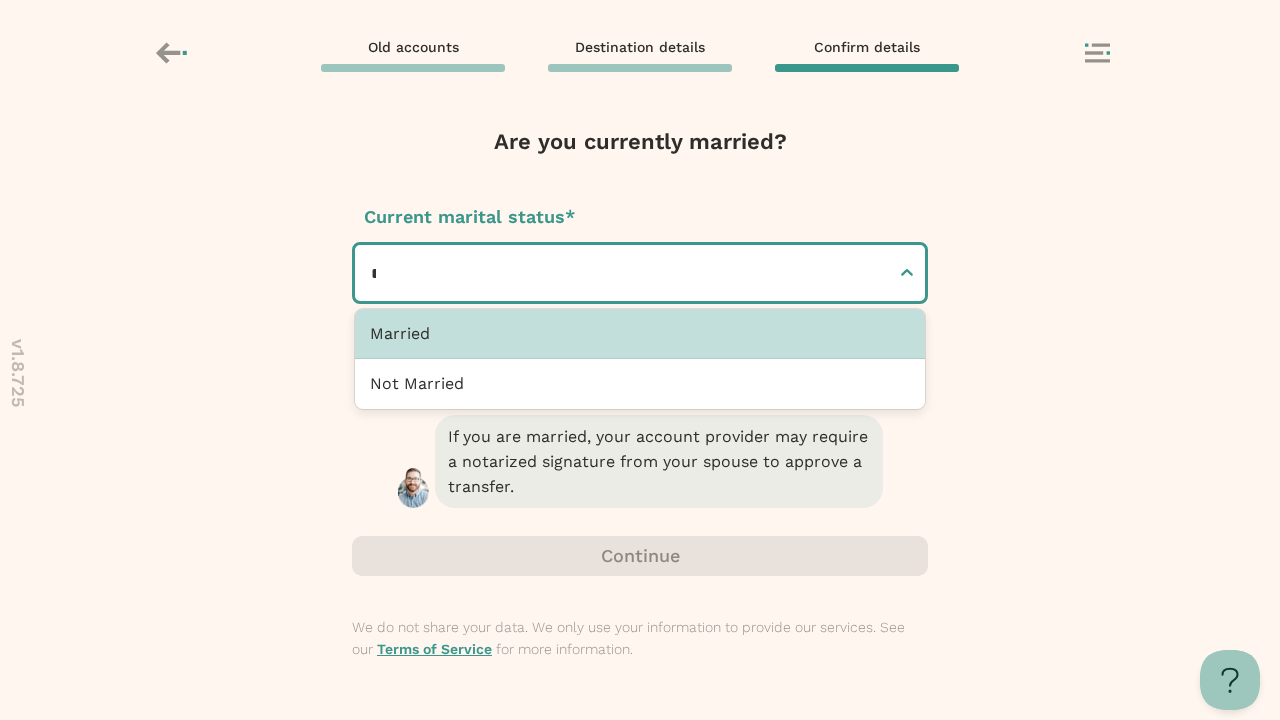 type on "**********" 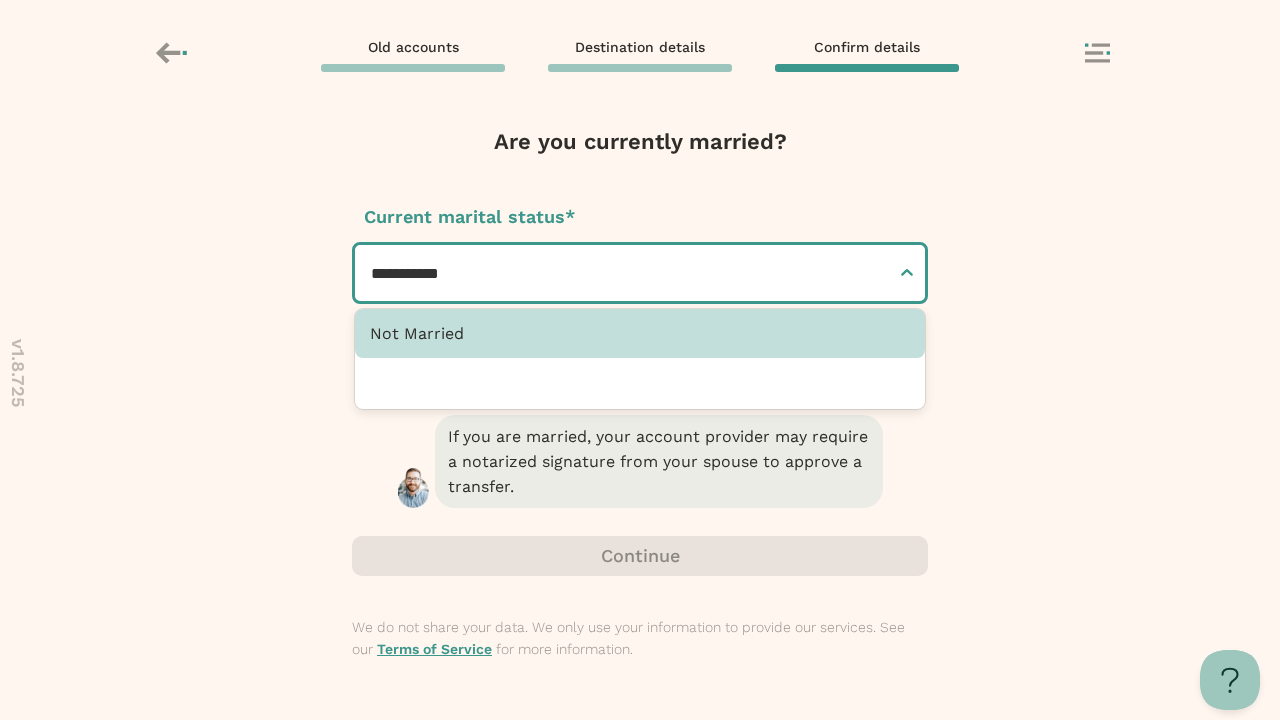 type 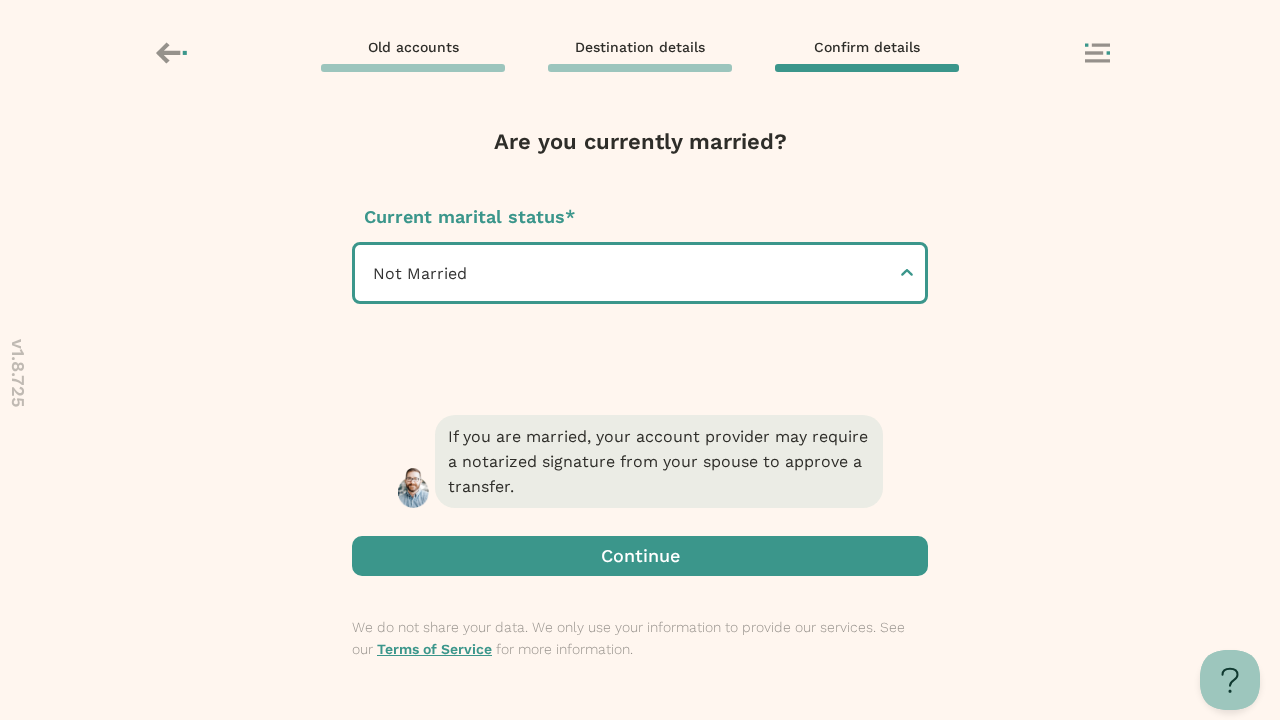 click at bounding box center (640, 556) 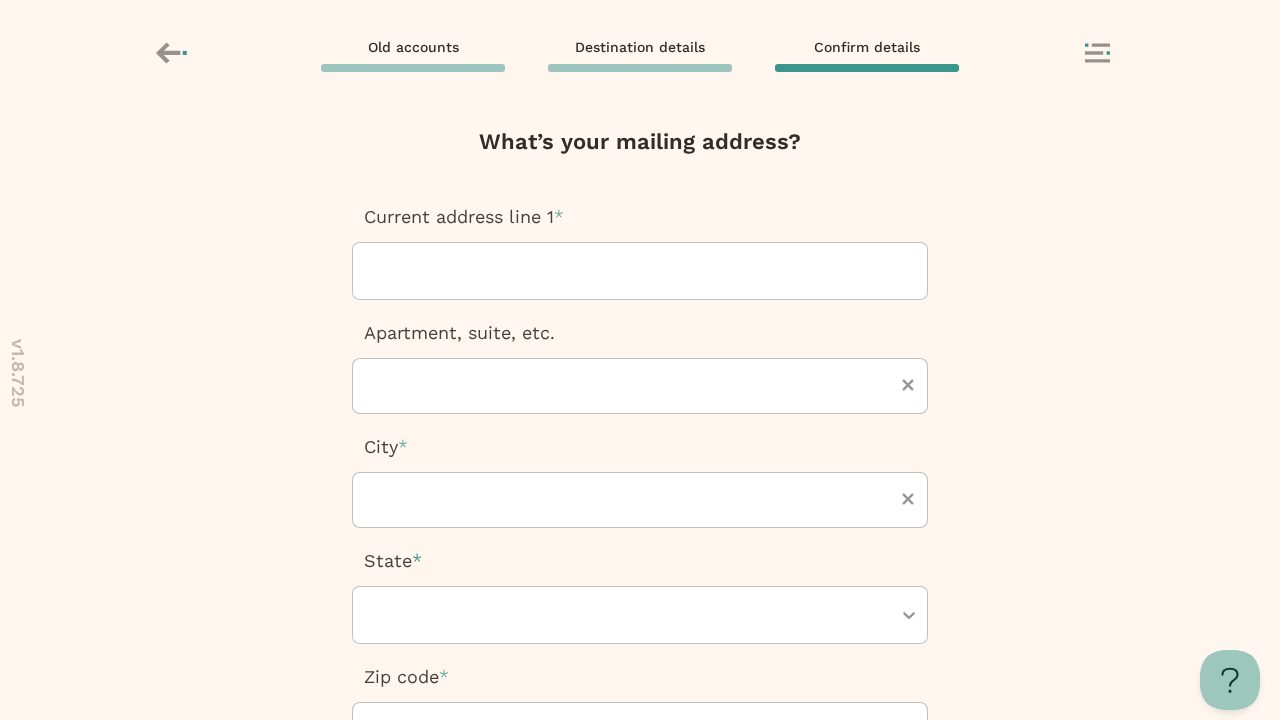 click at bounding box center [371, 271] 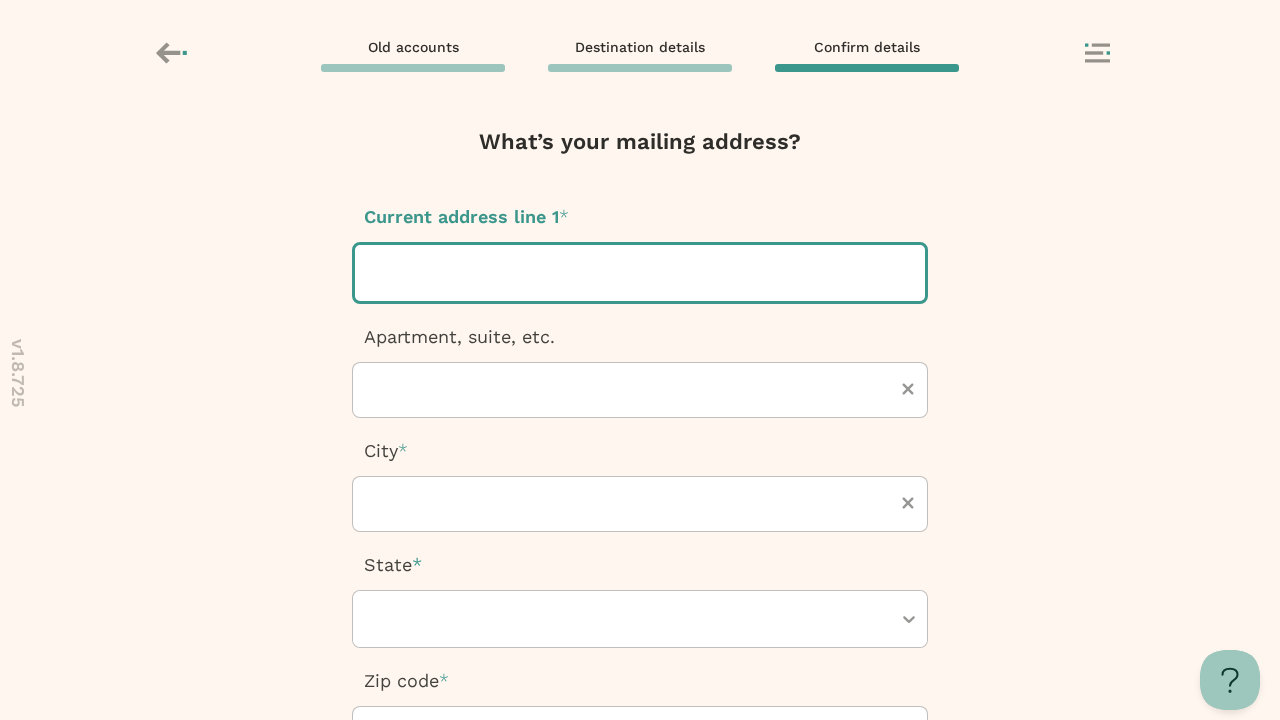 click at bounding box center [373, 273] 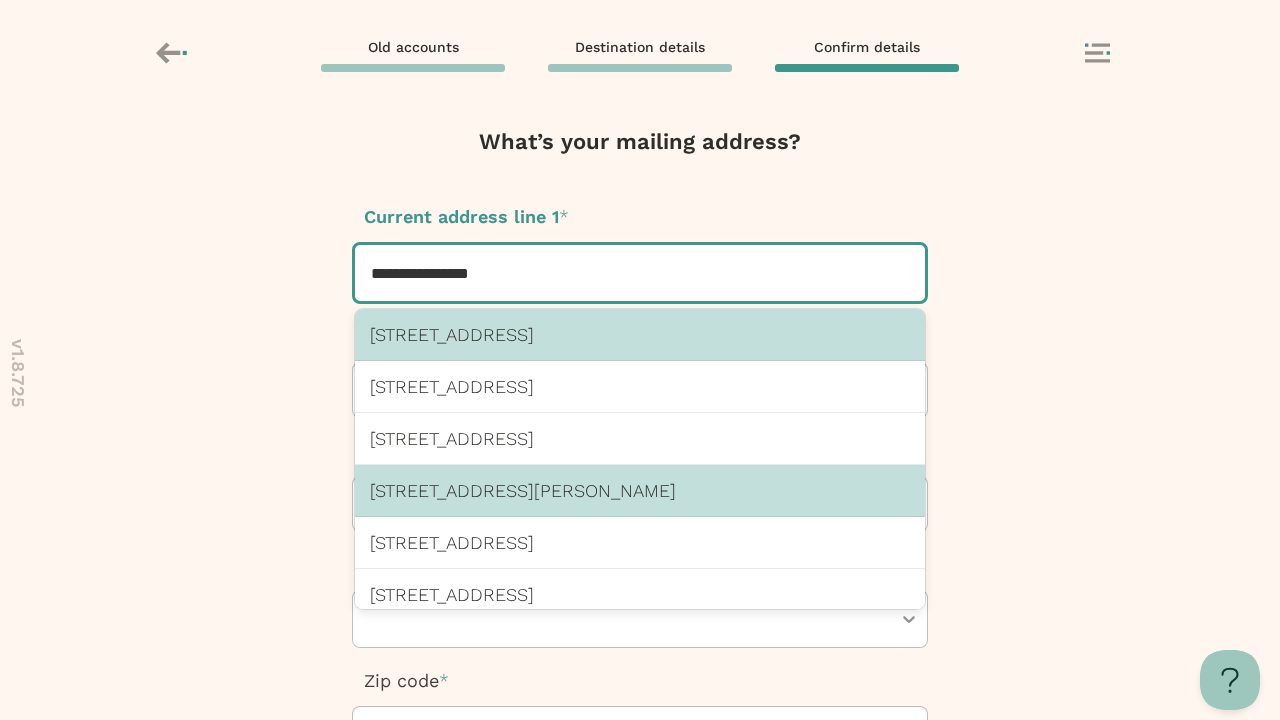 click on "123 Chicago St, Dewey Beach, DE 19971 US" at bounding box center (640, 490) 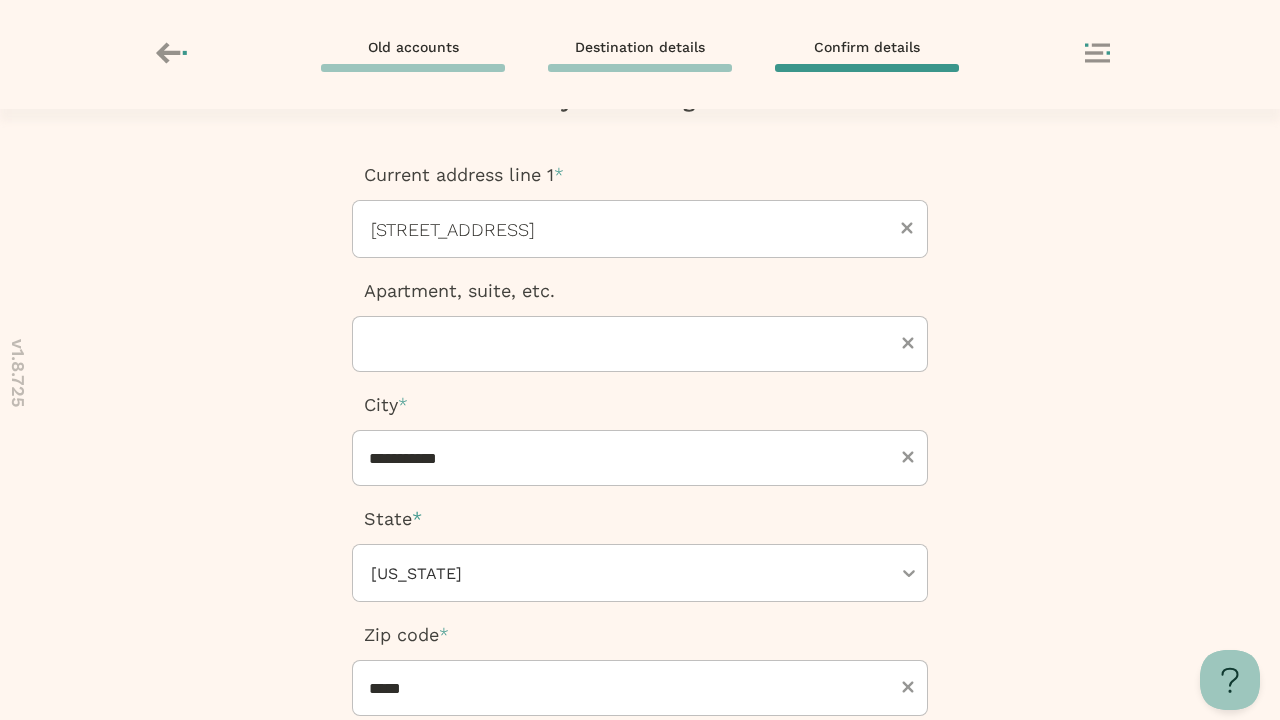 click at bounding box center [640, 884] 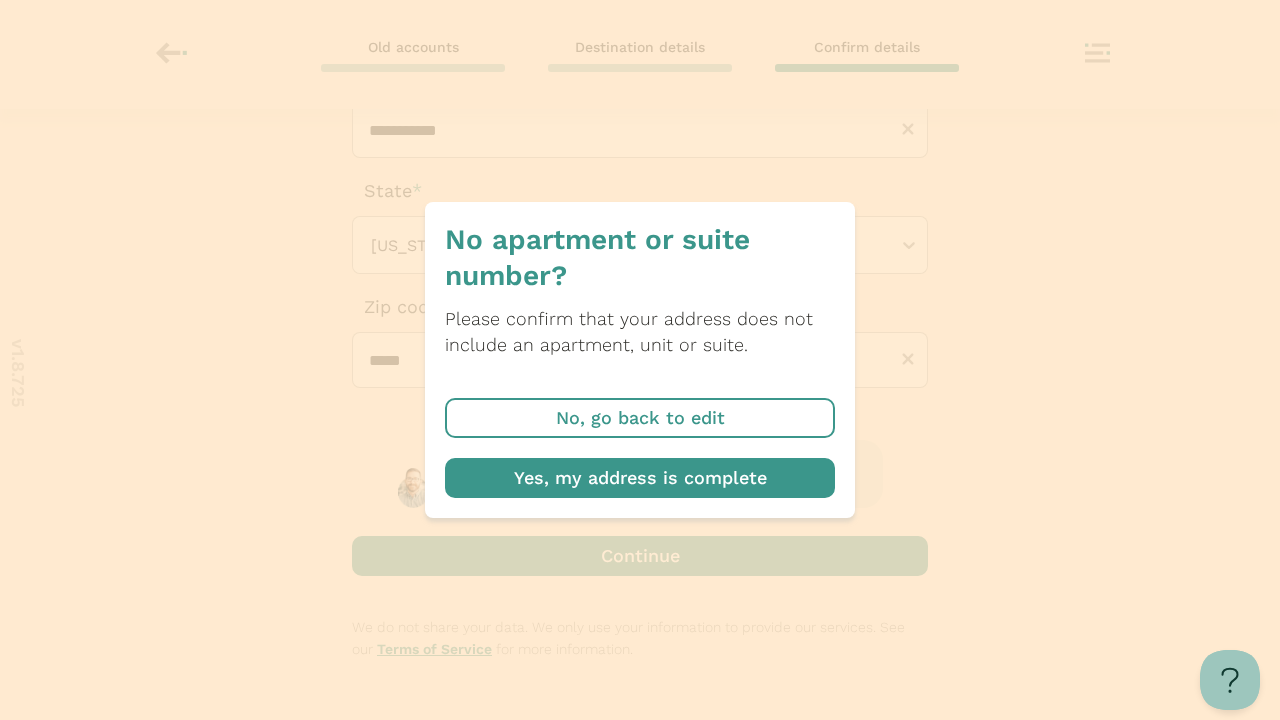click at bounding box center (640, 478) 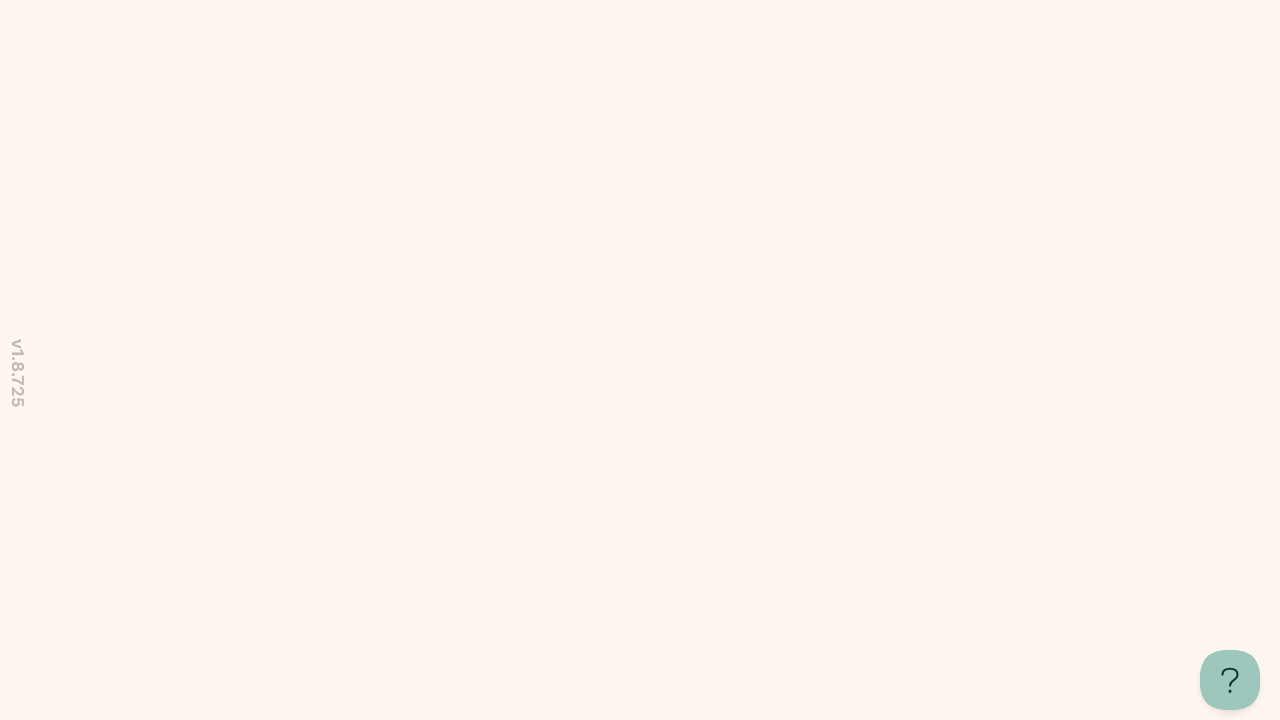 scroll, scrollTop: 0, scrollLeft: 0, axis: both 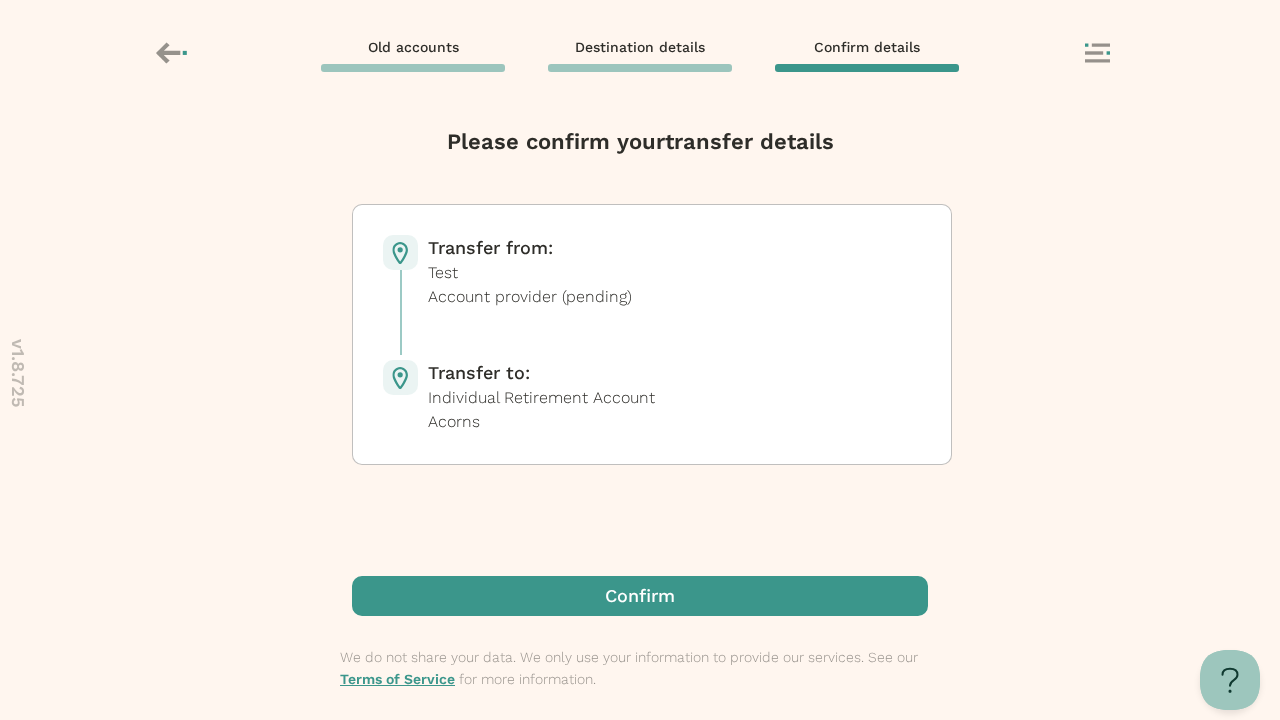 click at bounding box center (640, 596) 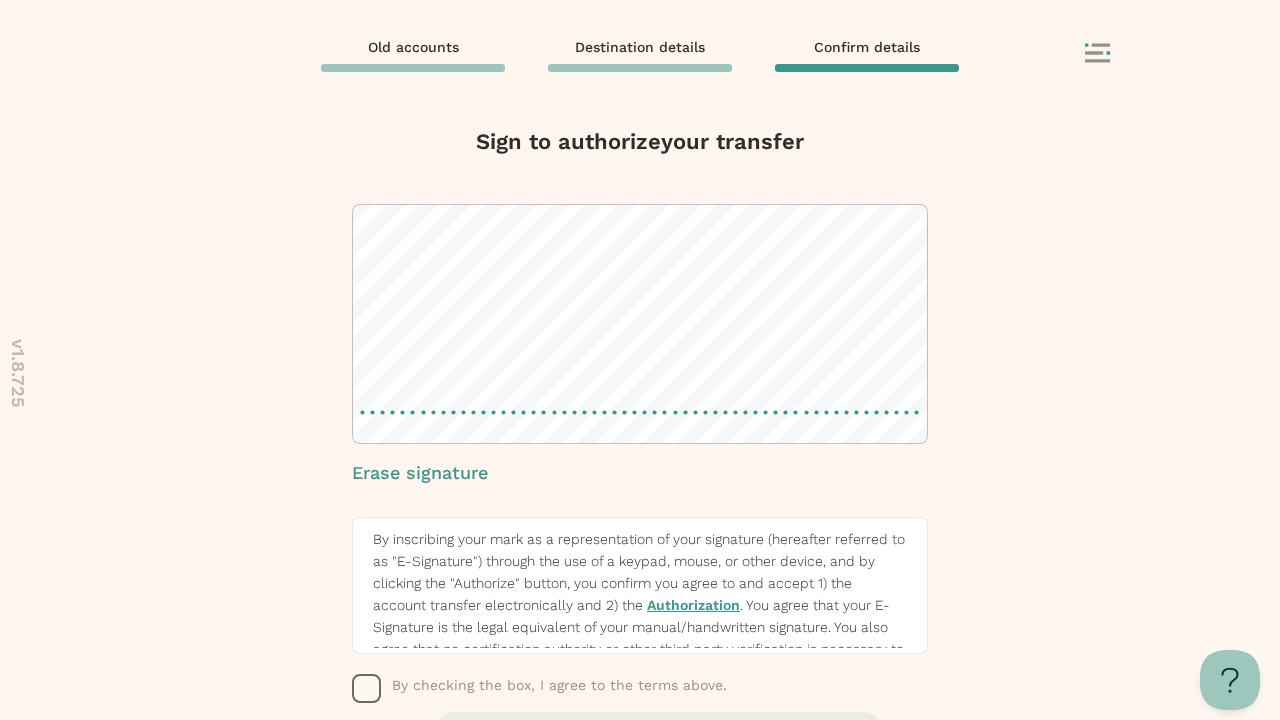 click 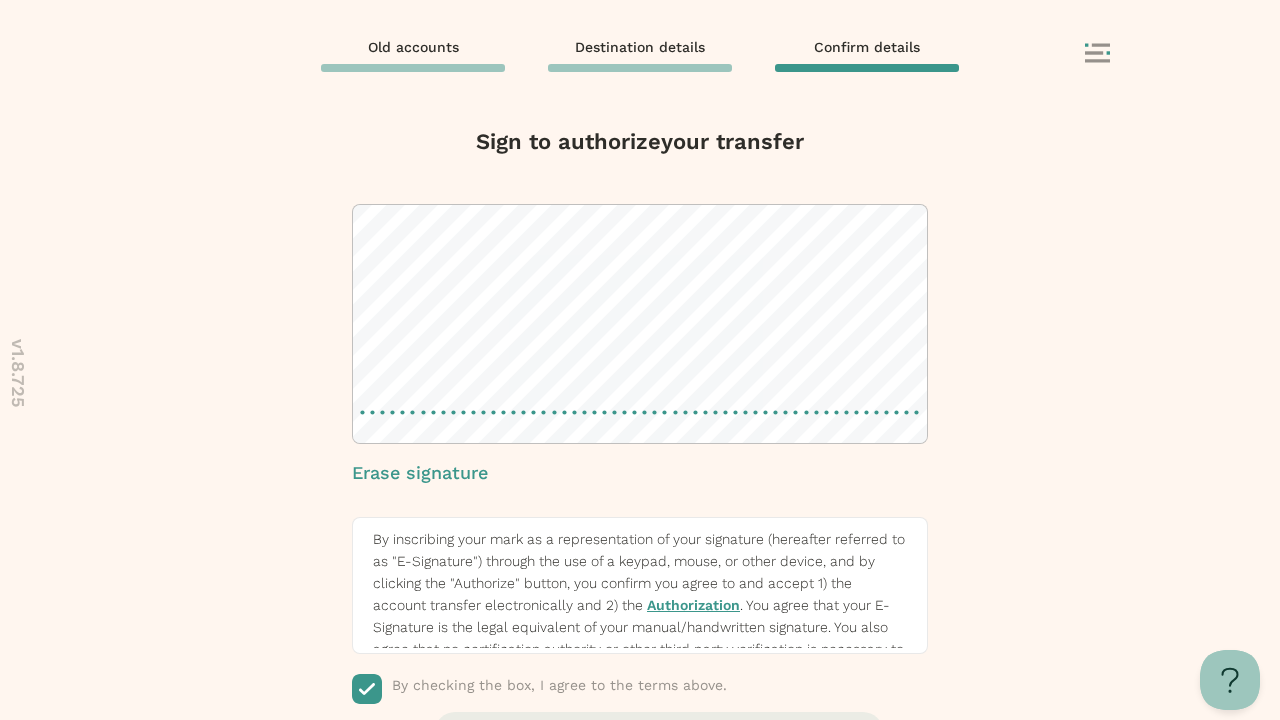click at bounding box center [640, 853] 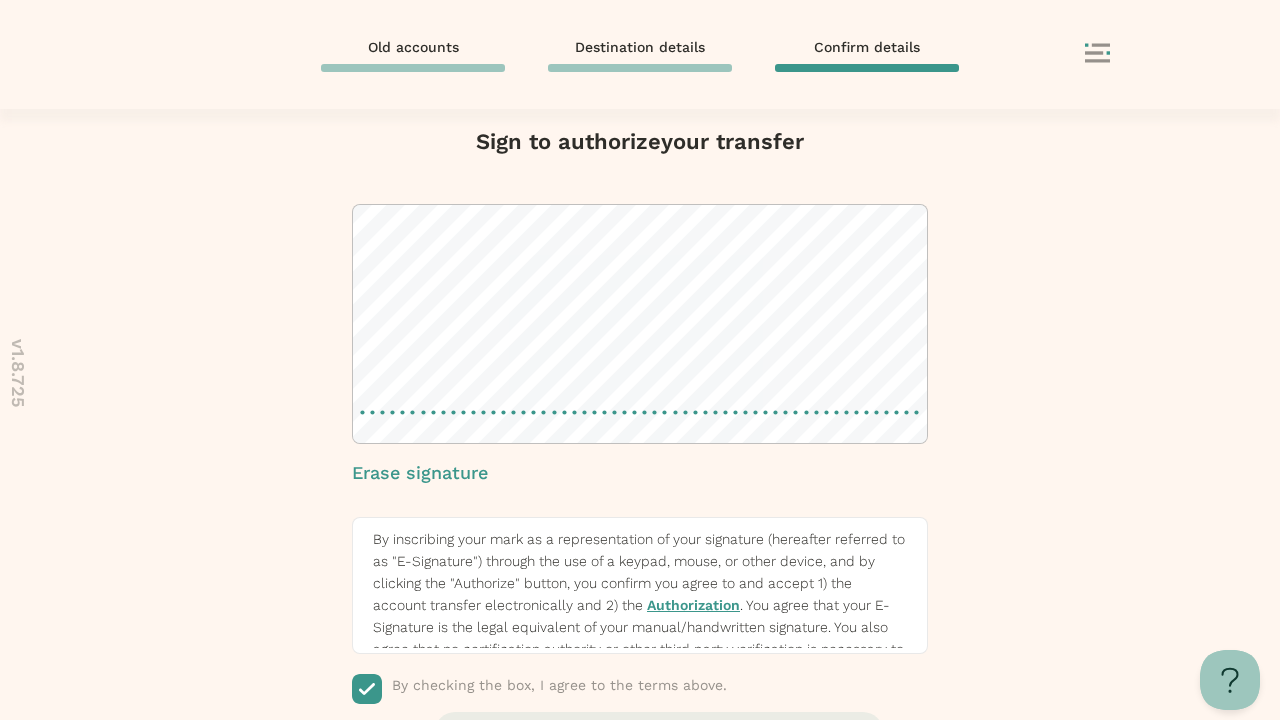 scroll, scrollTop: 183, scrollLeft: 0, axis: vertical 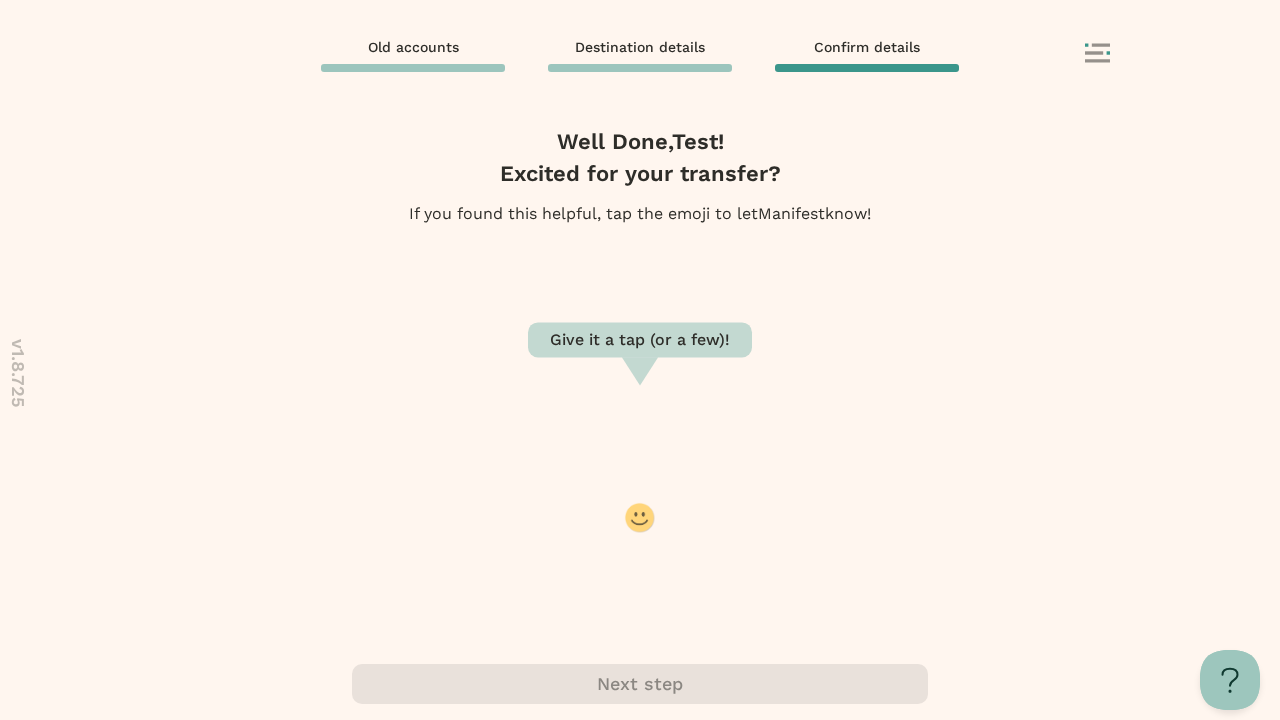 click 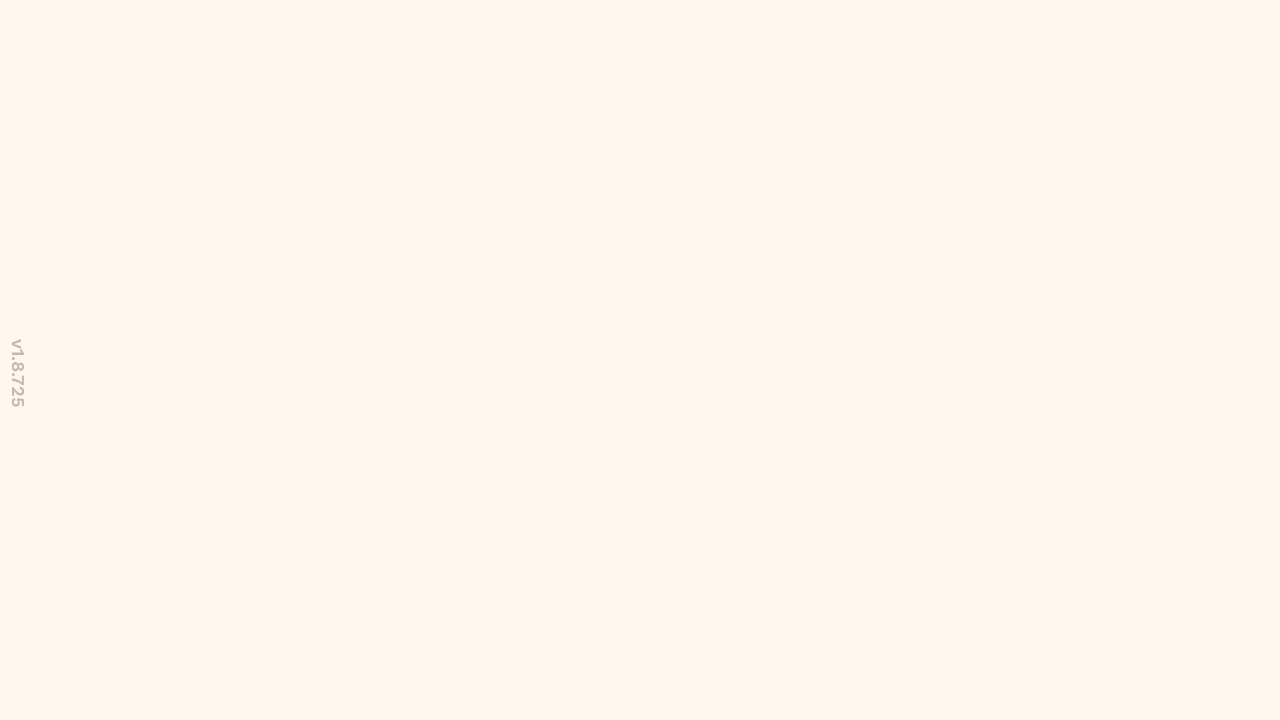 scroll, scrollTop: 0, scrollLeft: 0, axis: both 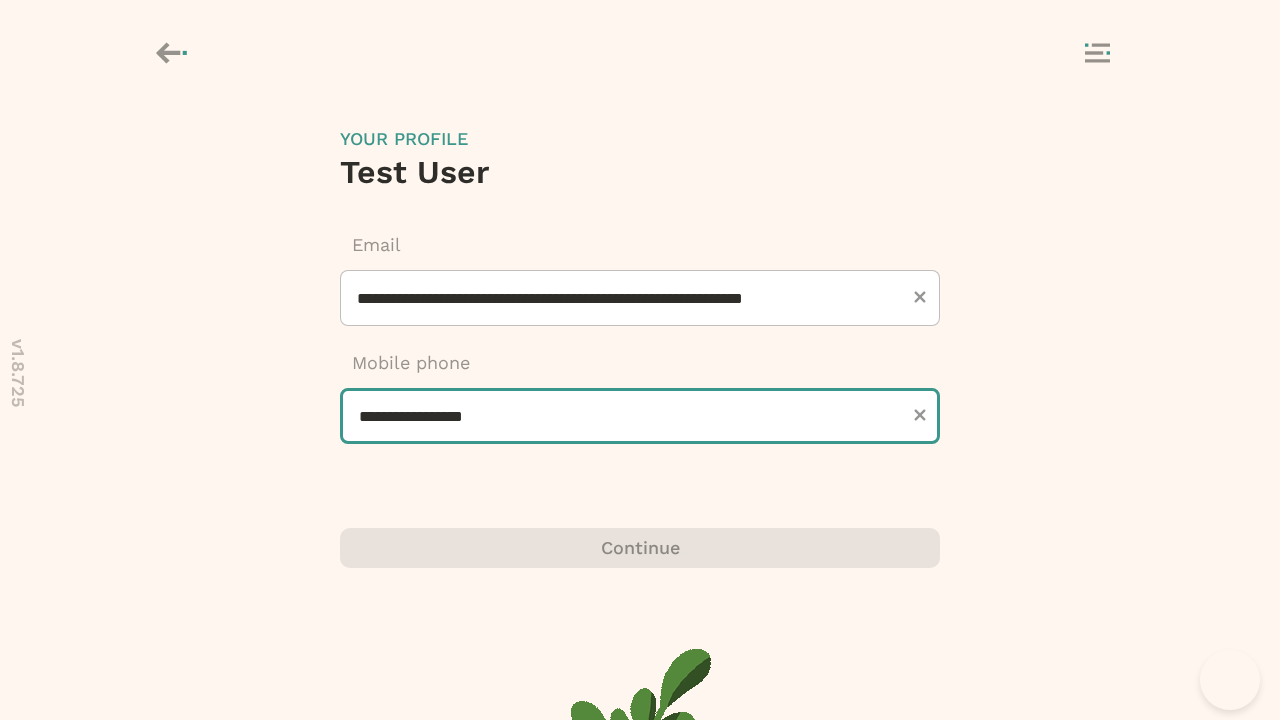 click on "**********" at bounding box center (640, 416) 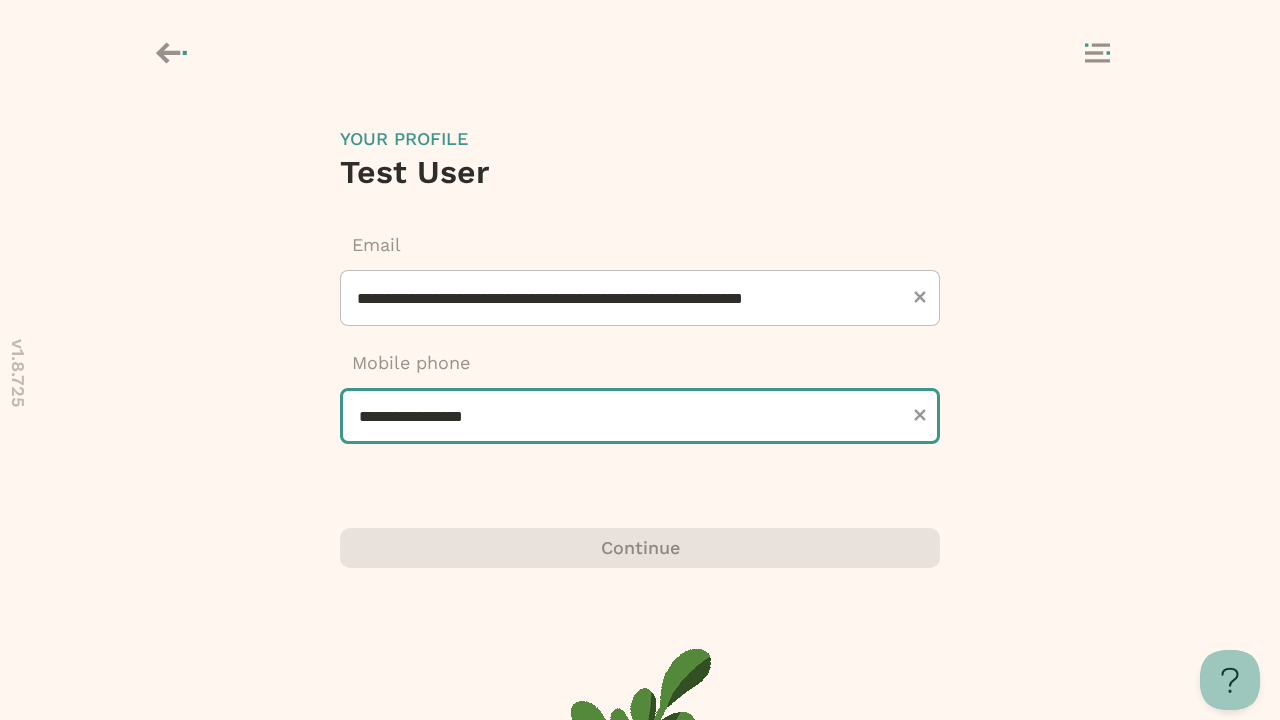 scroll, scrollTop: 0, scrollLeft: 0, axis: both 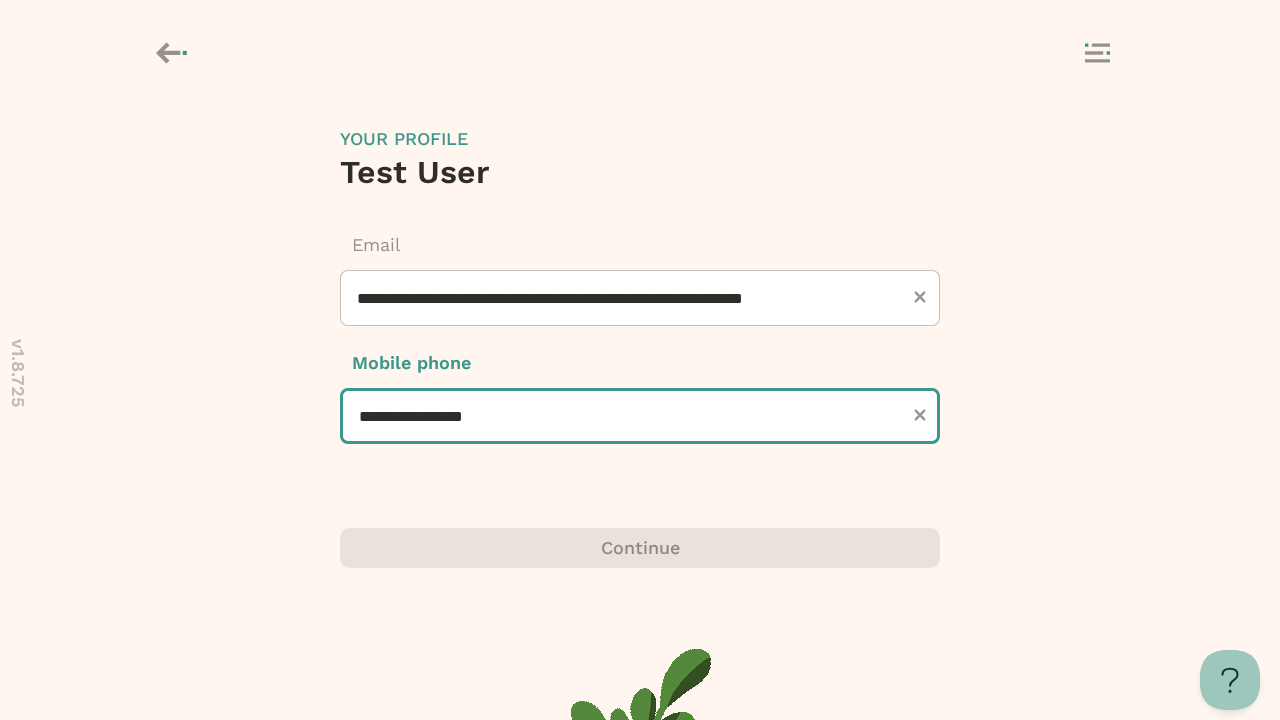 type on "**********" 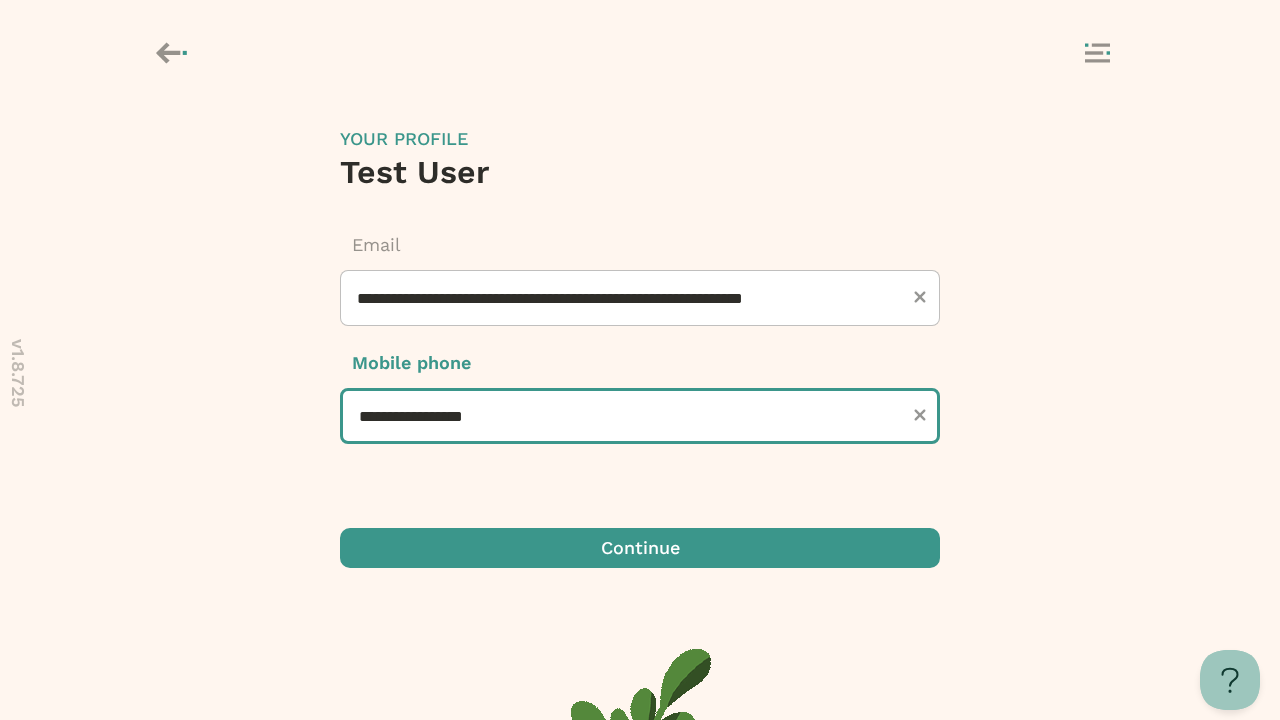 type on "**********" 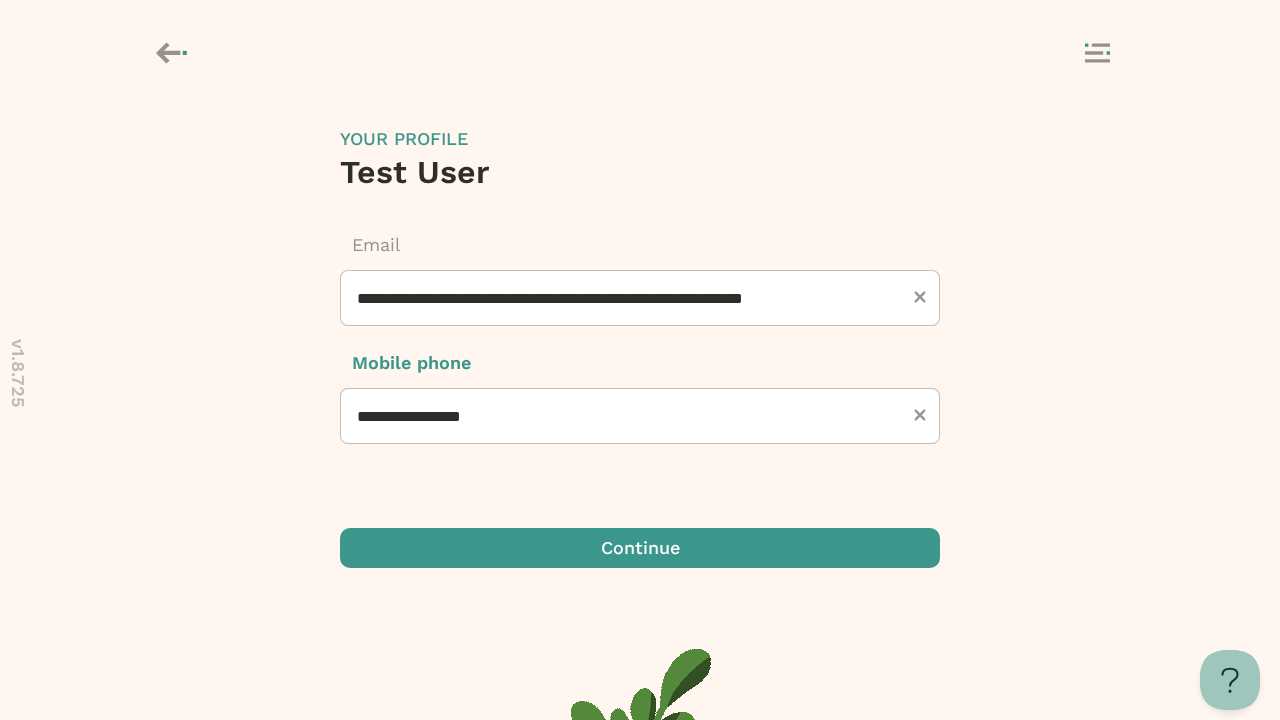 click at bounding box center (640, 548) 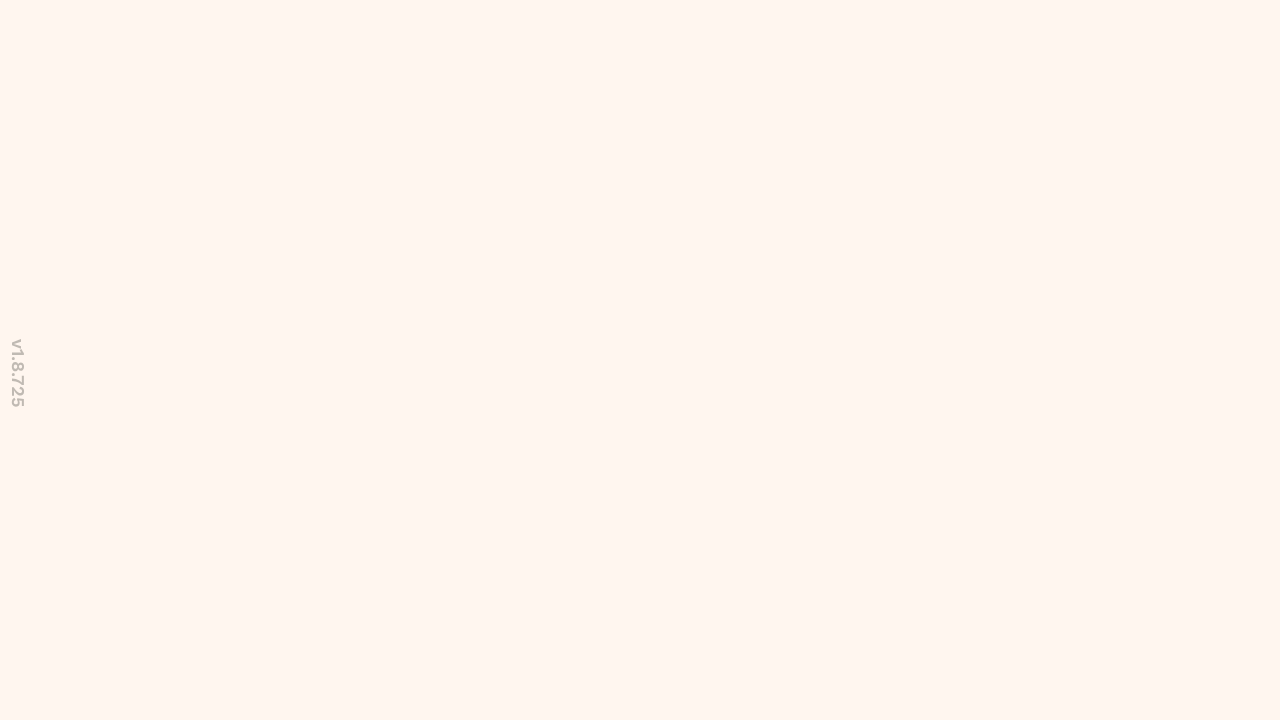 scroll, scrollTop: 0, scrollLeft: 0, axis: both 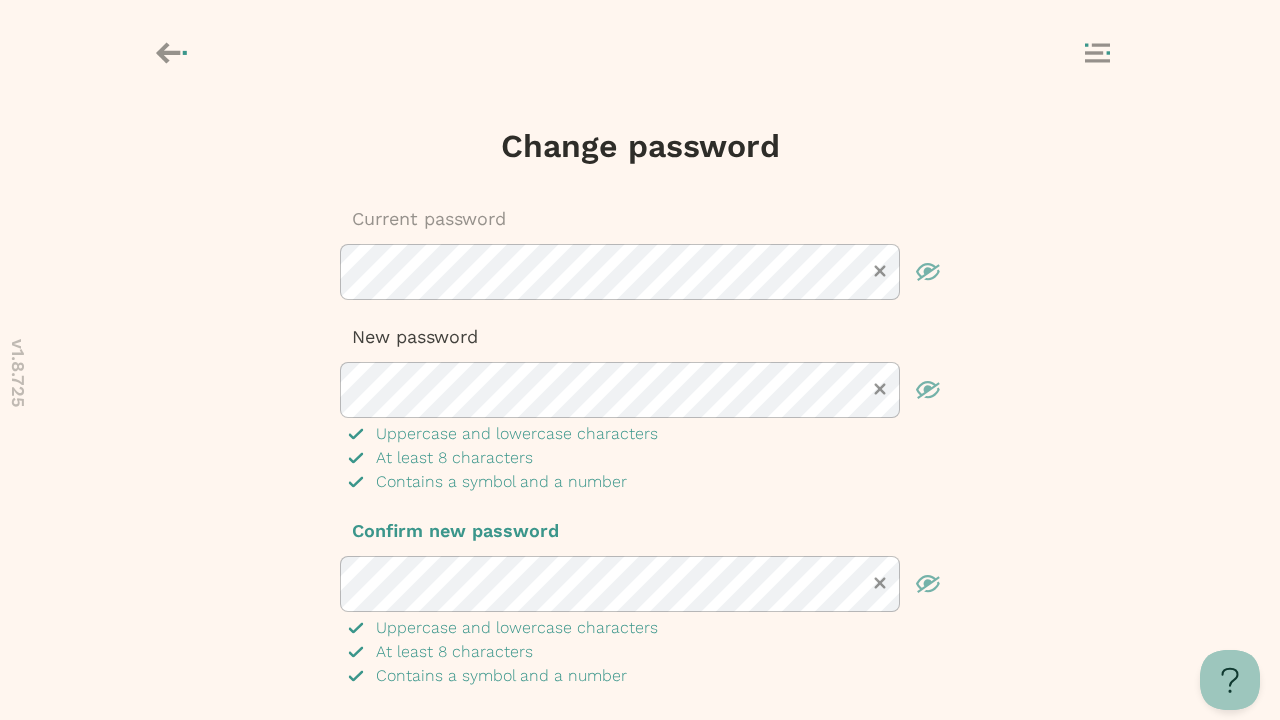click at bounding box center [640, 748] 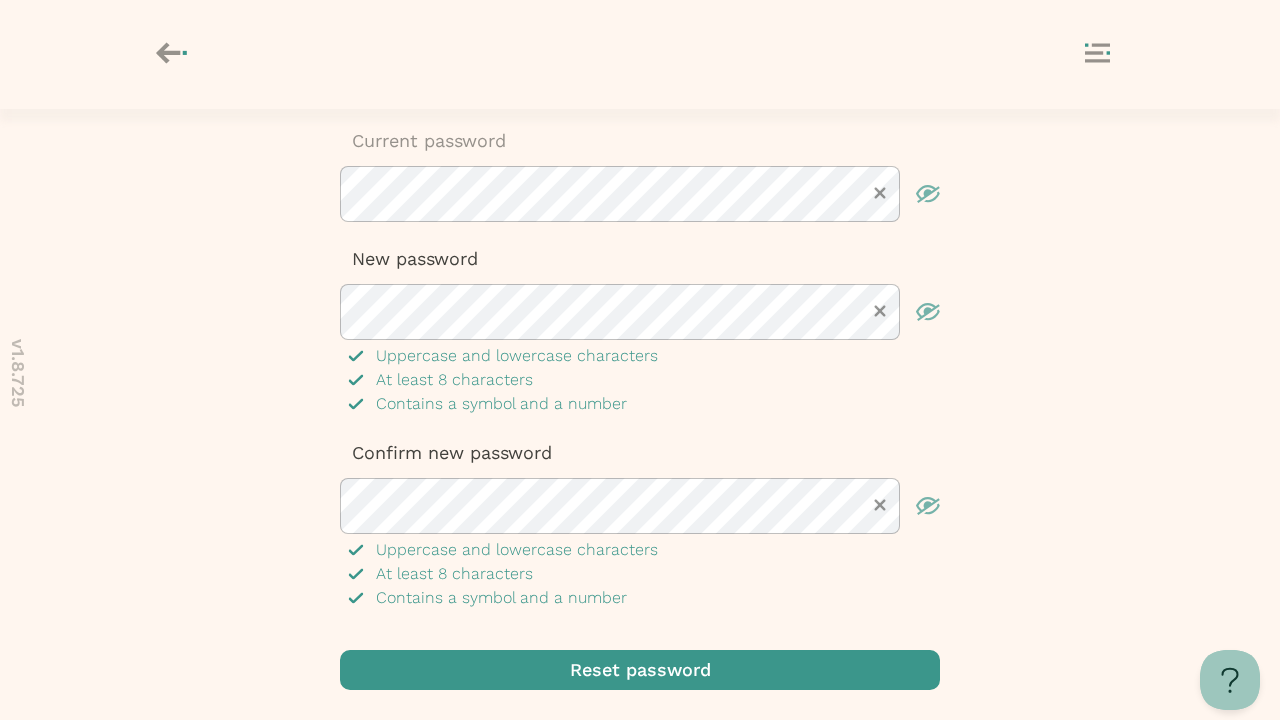 scroll, scrollTop: 0, scrollLeft: 0, axis: both 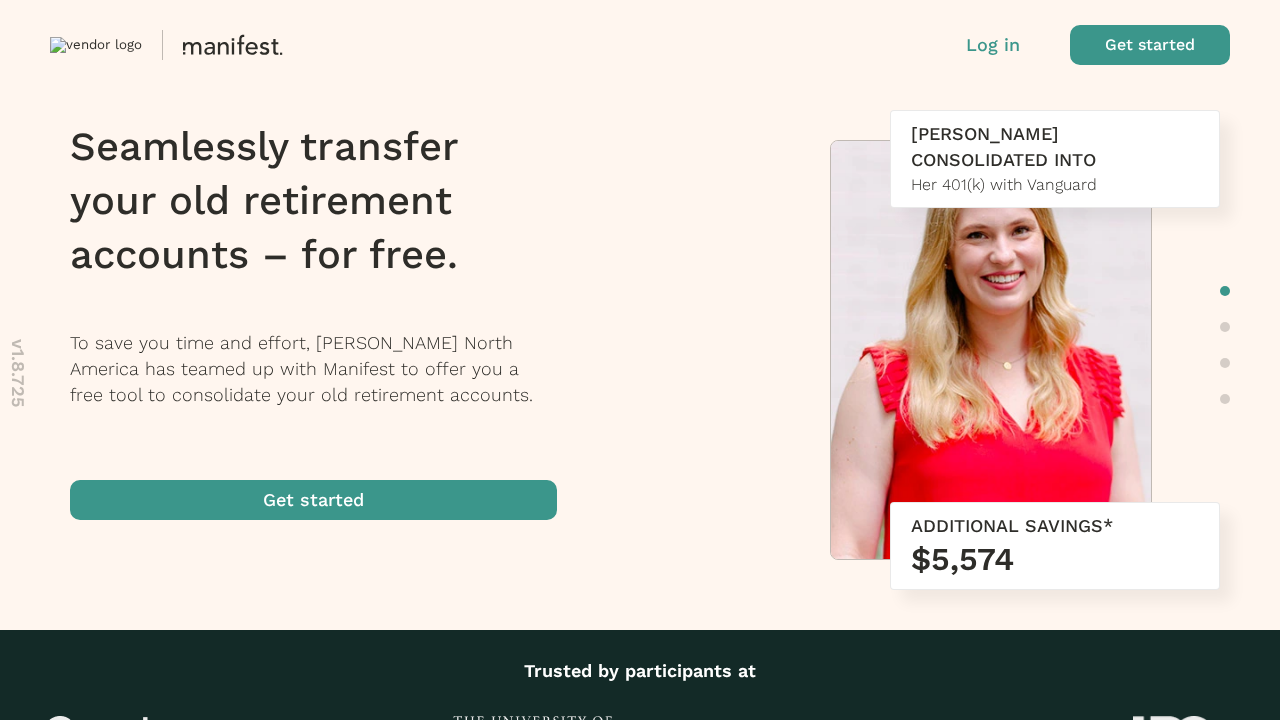 click at bounding box center [1150, 45] 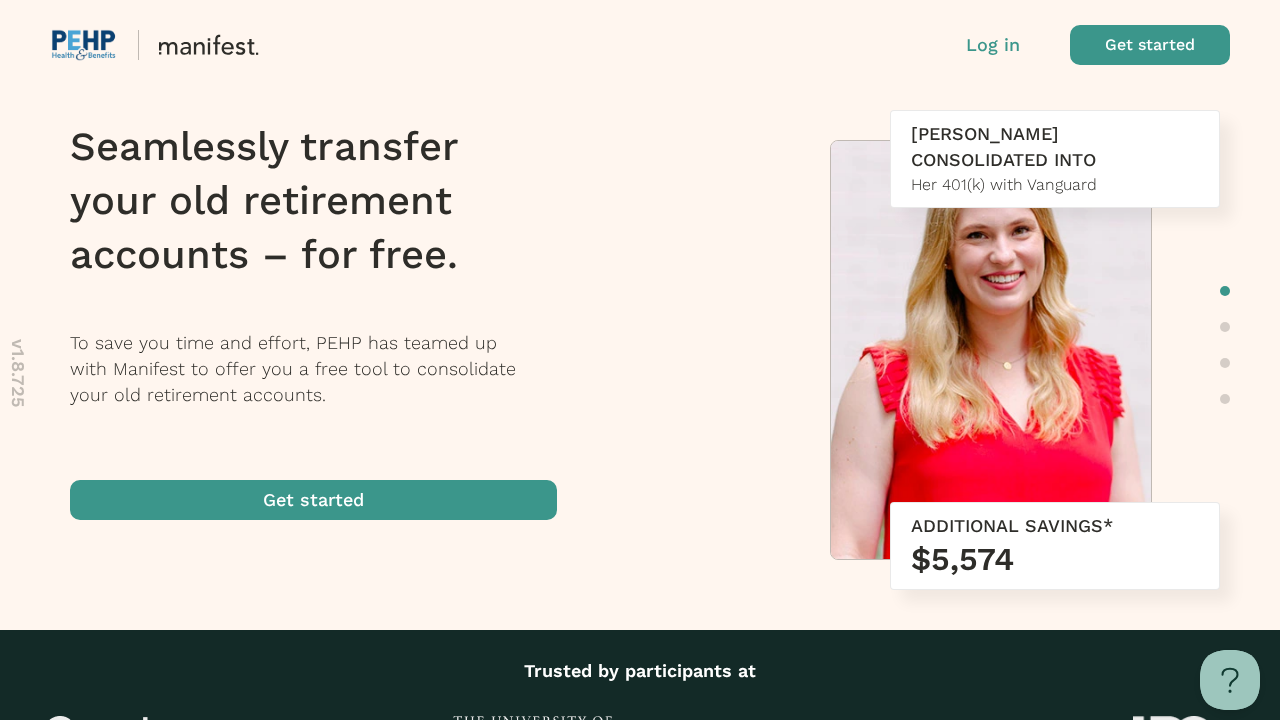 scroll, scrollTop: 0, scrollLeft: 0, axis: both 